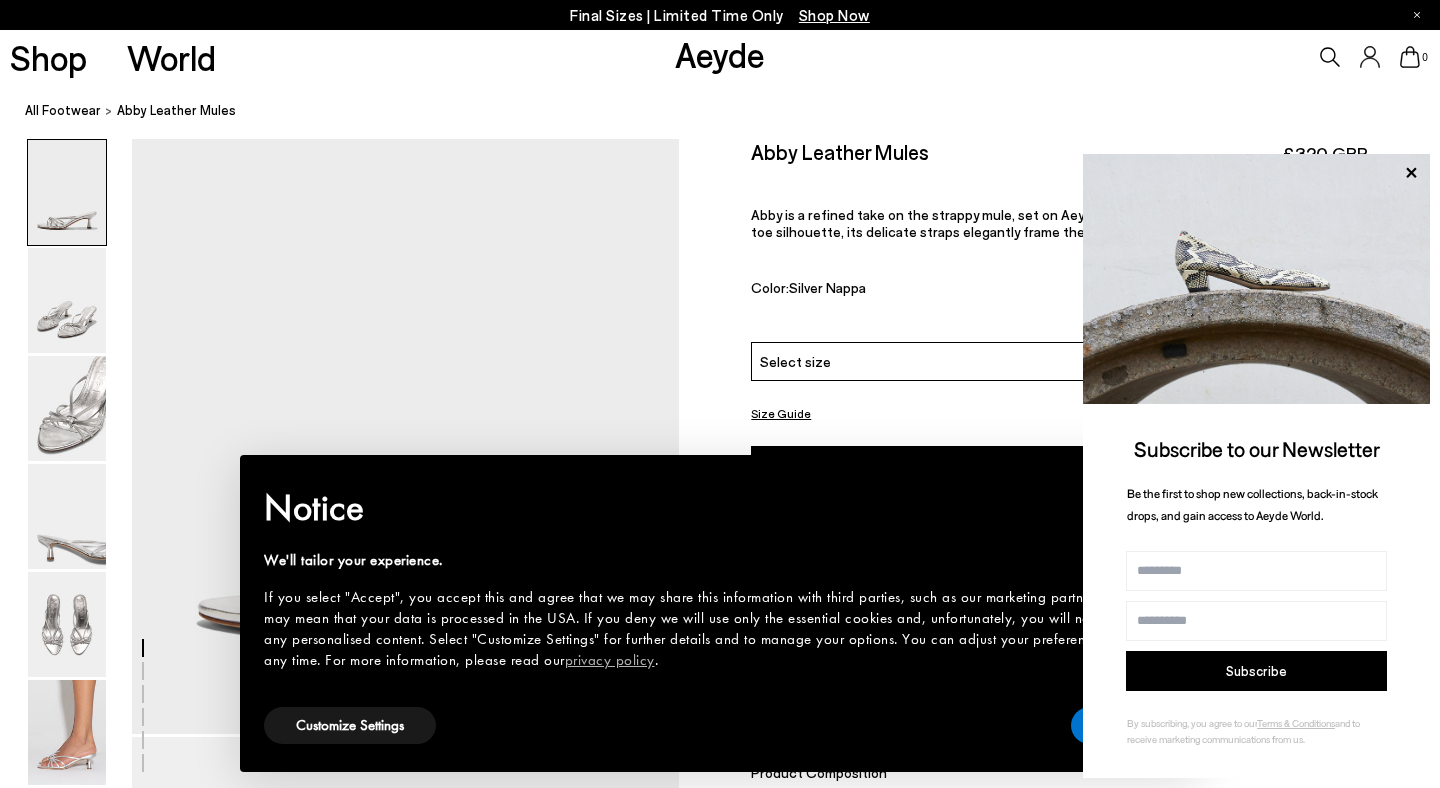 scroll, scrollTop: 0, scrollLeft: 0, axis: both 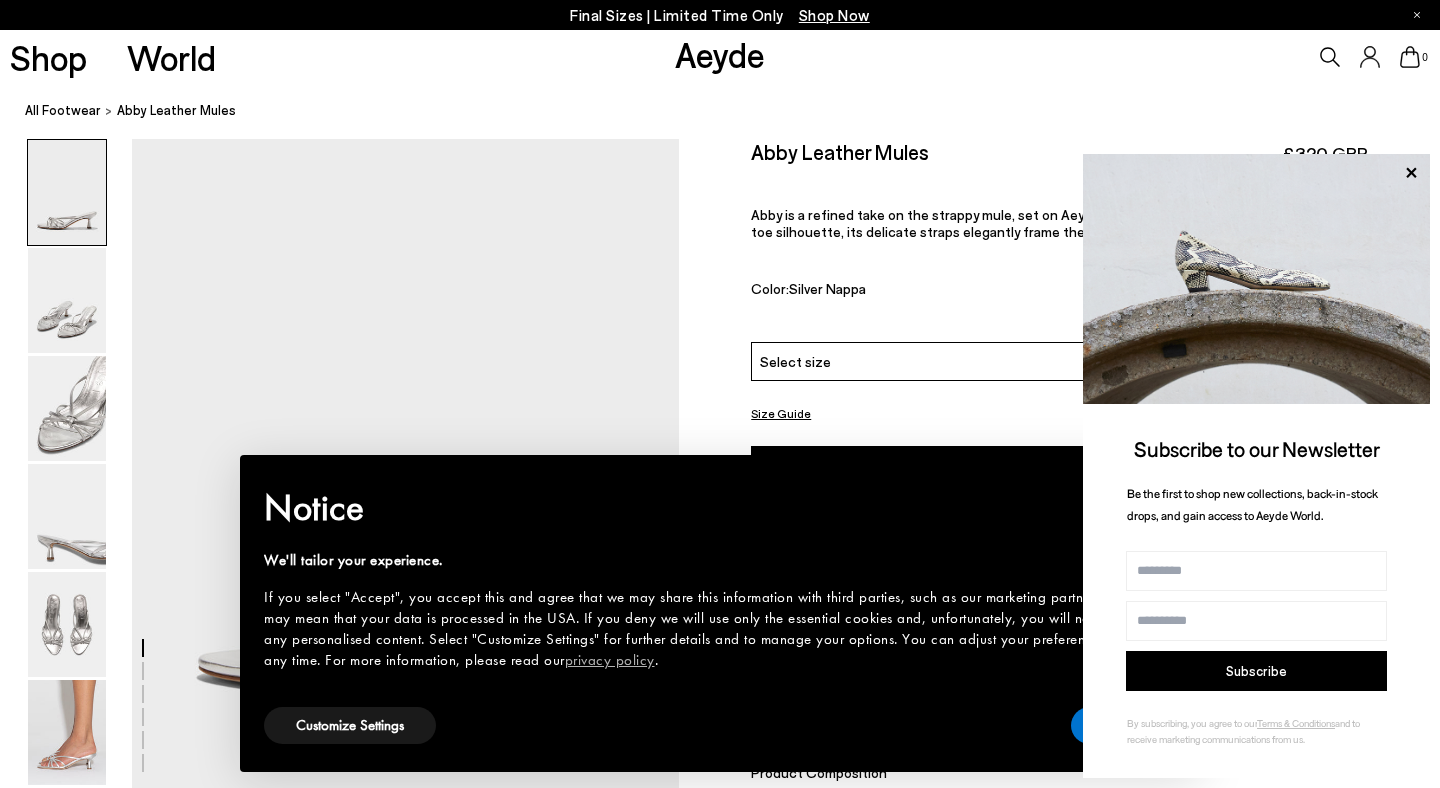 click at bounding box center [1256, 279] 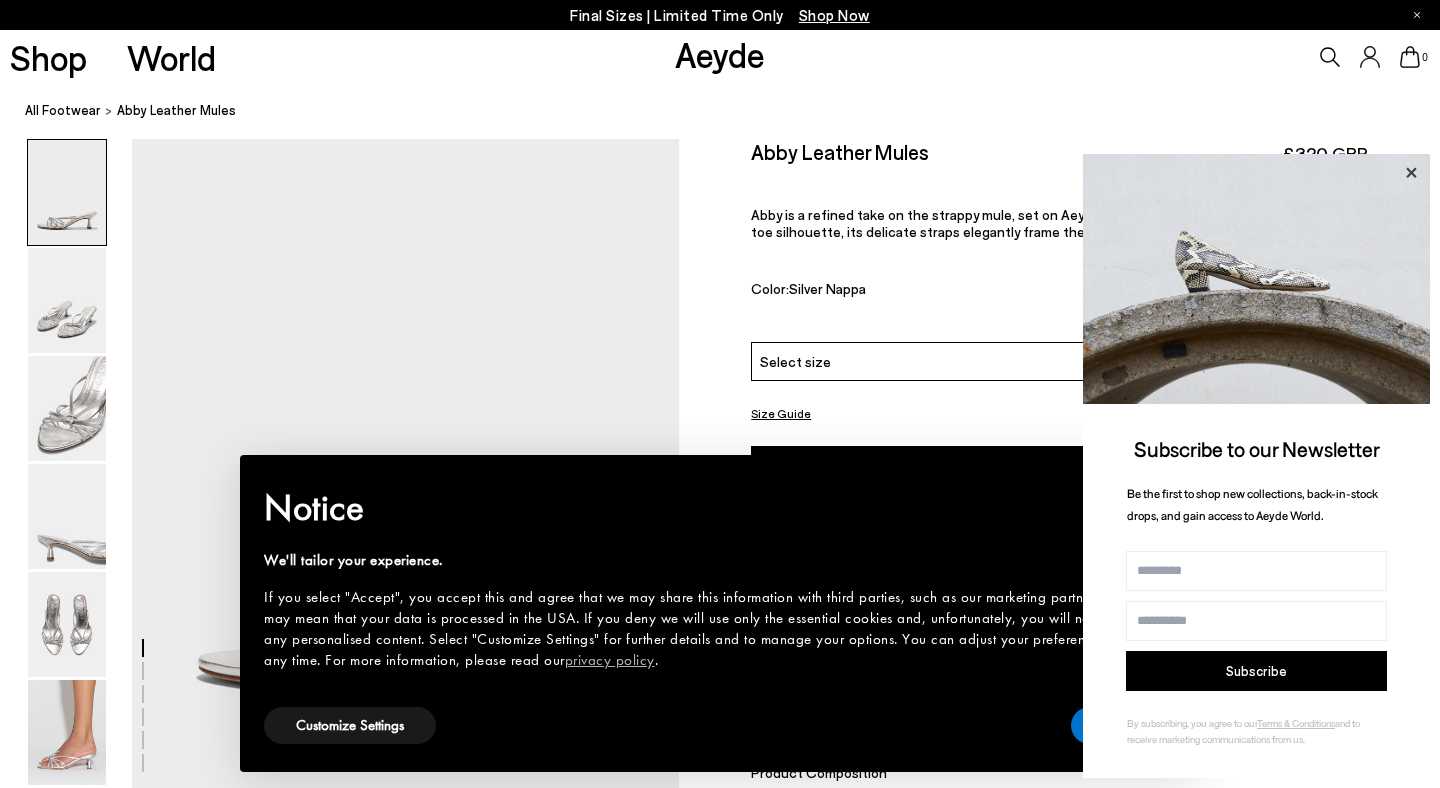 click 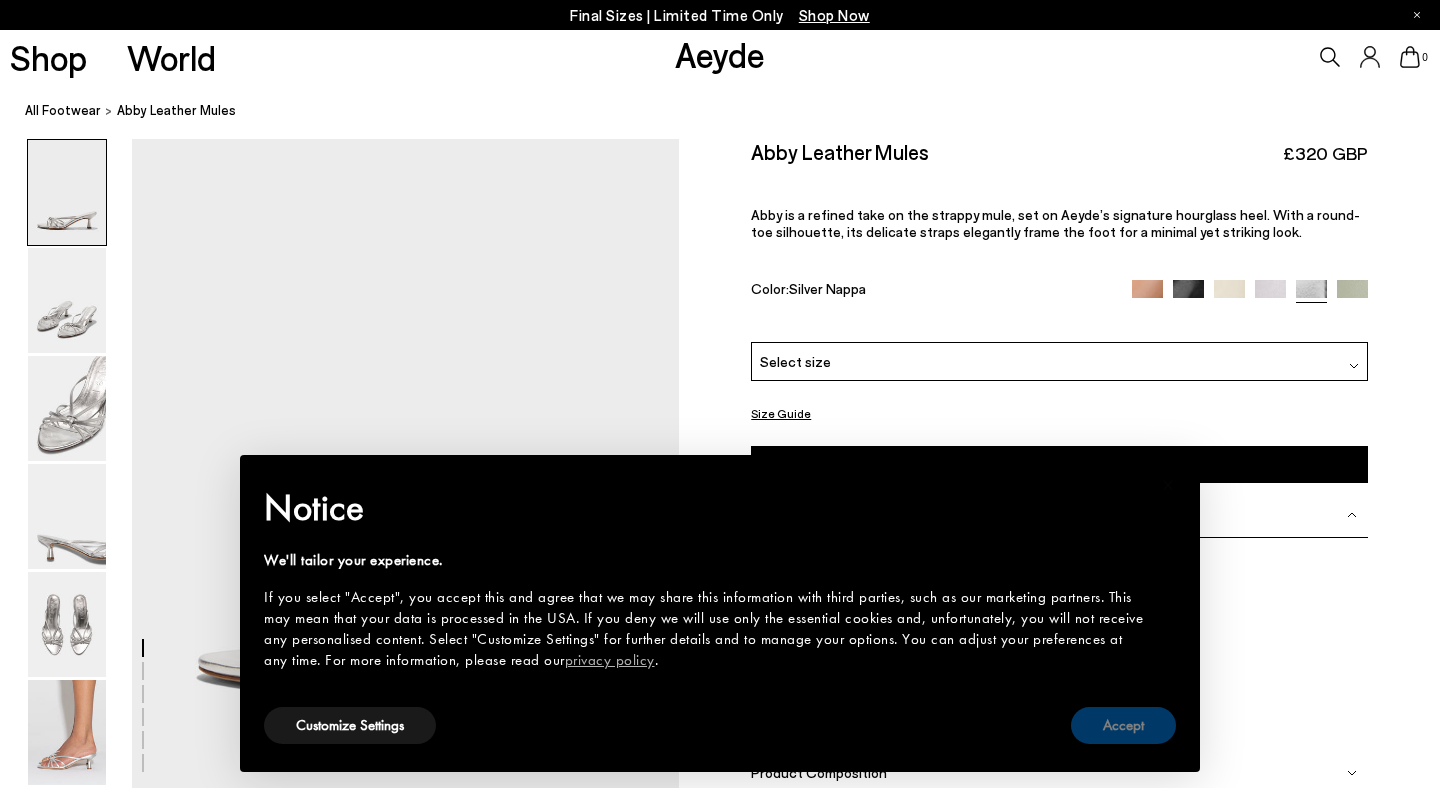 click on "Accept" at bounding box center (1123, 725) 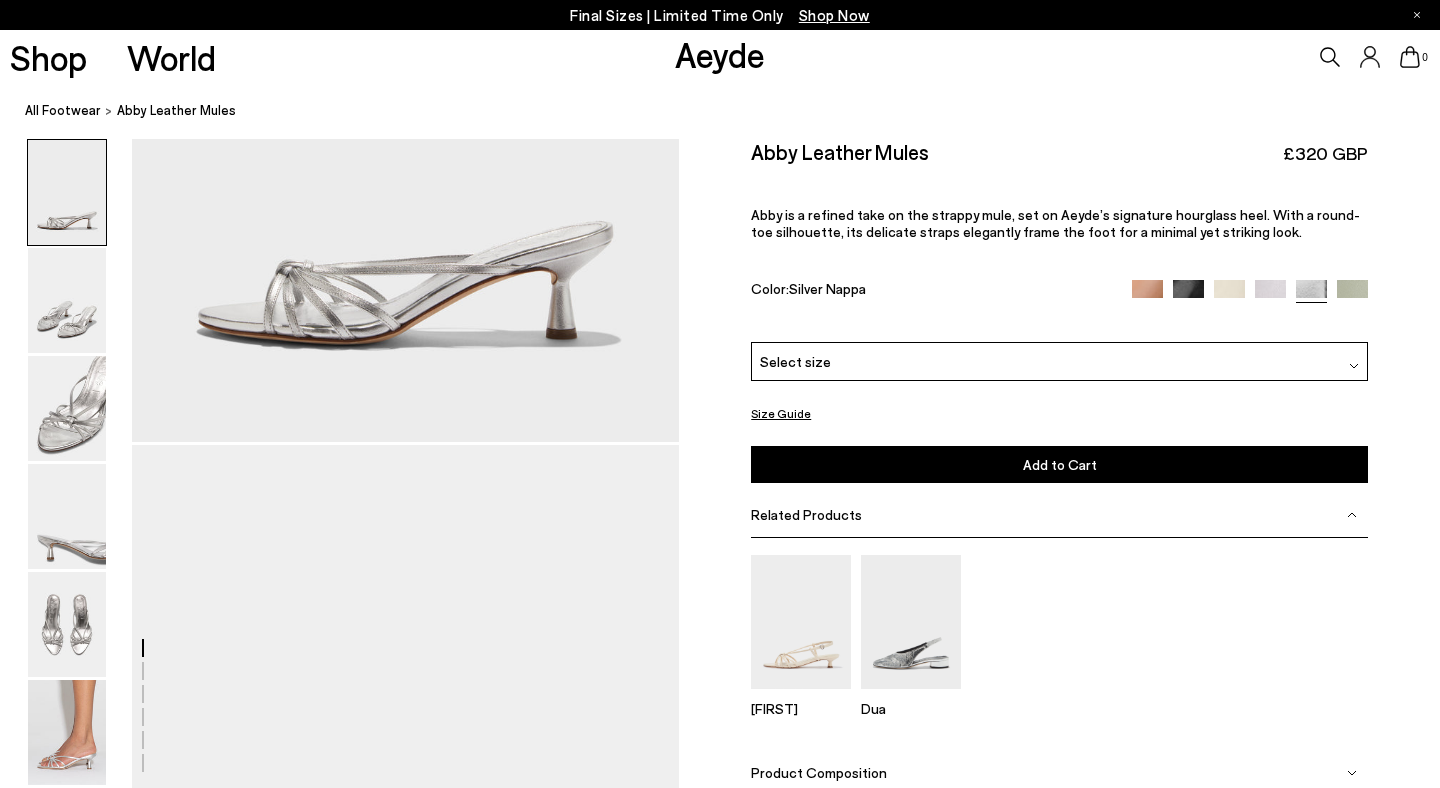 scroll, scrollTop: 450, scrollLeft: 0, axis: vertical 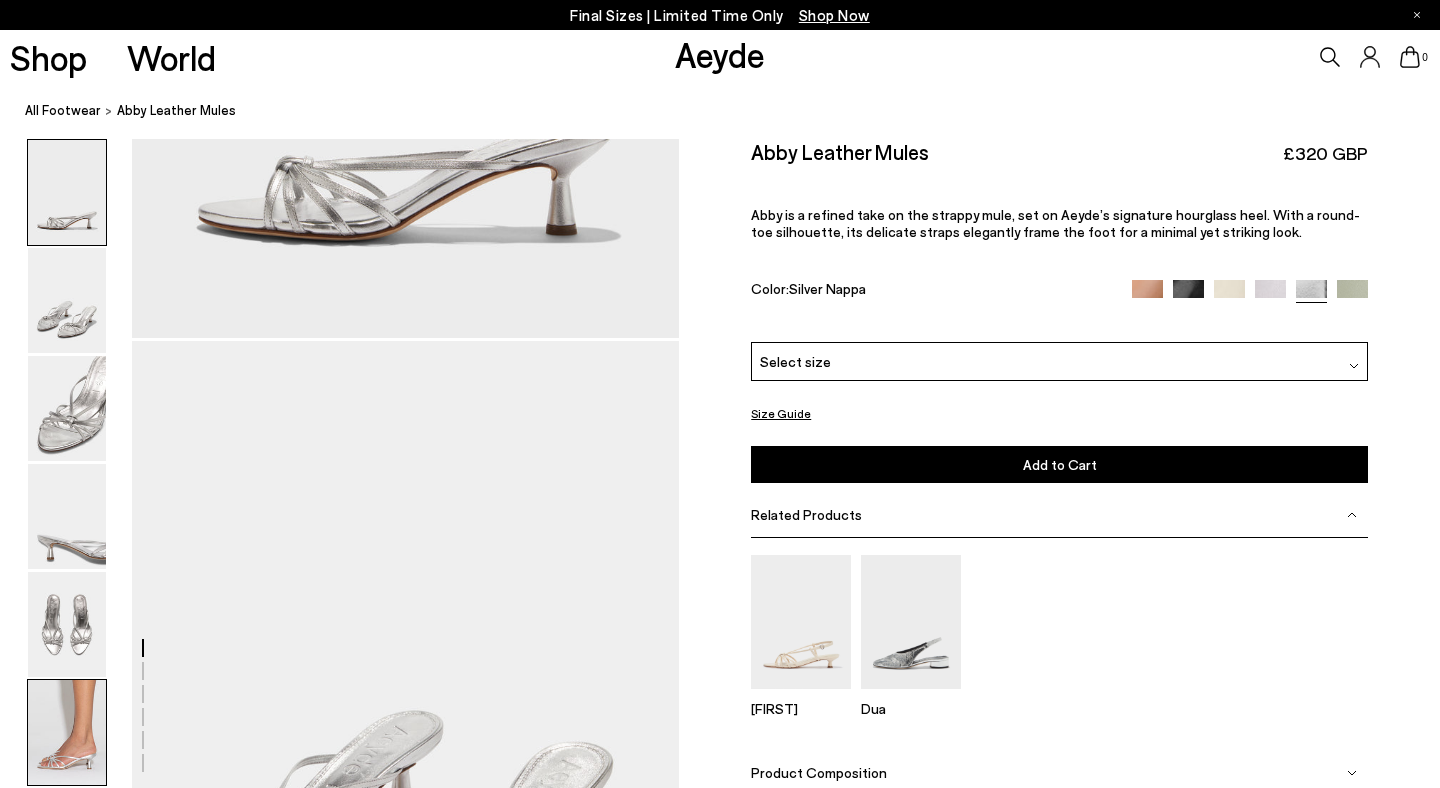 click at bounding box center (67, 732) 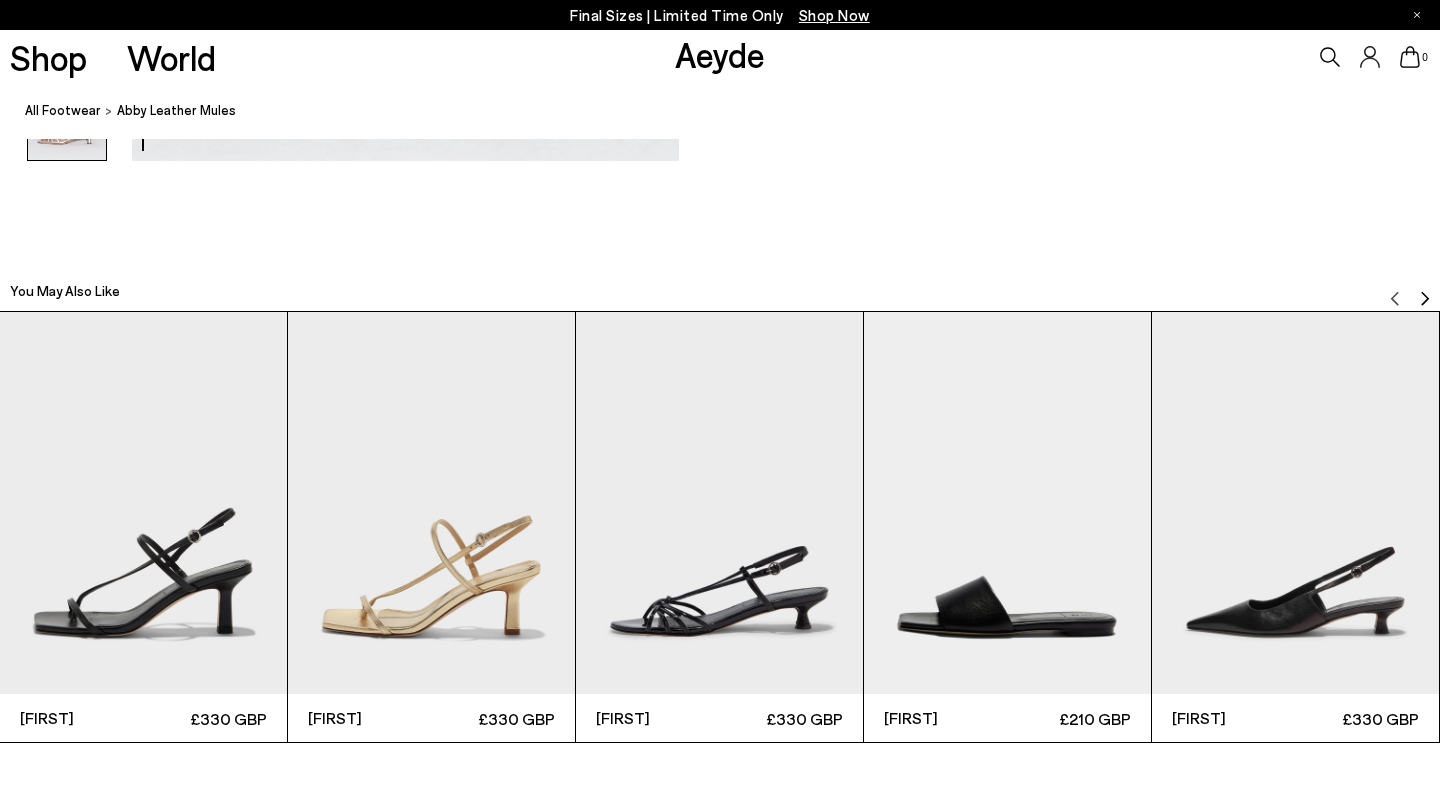 scroll, scrollTop: 4392, scrollLeft: 0, axis: vertical 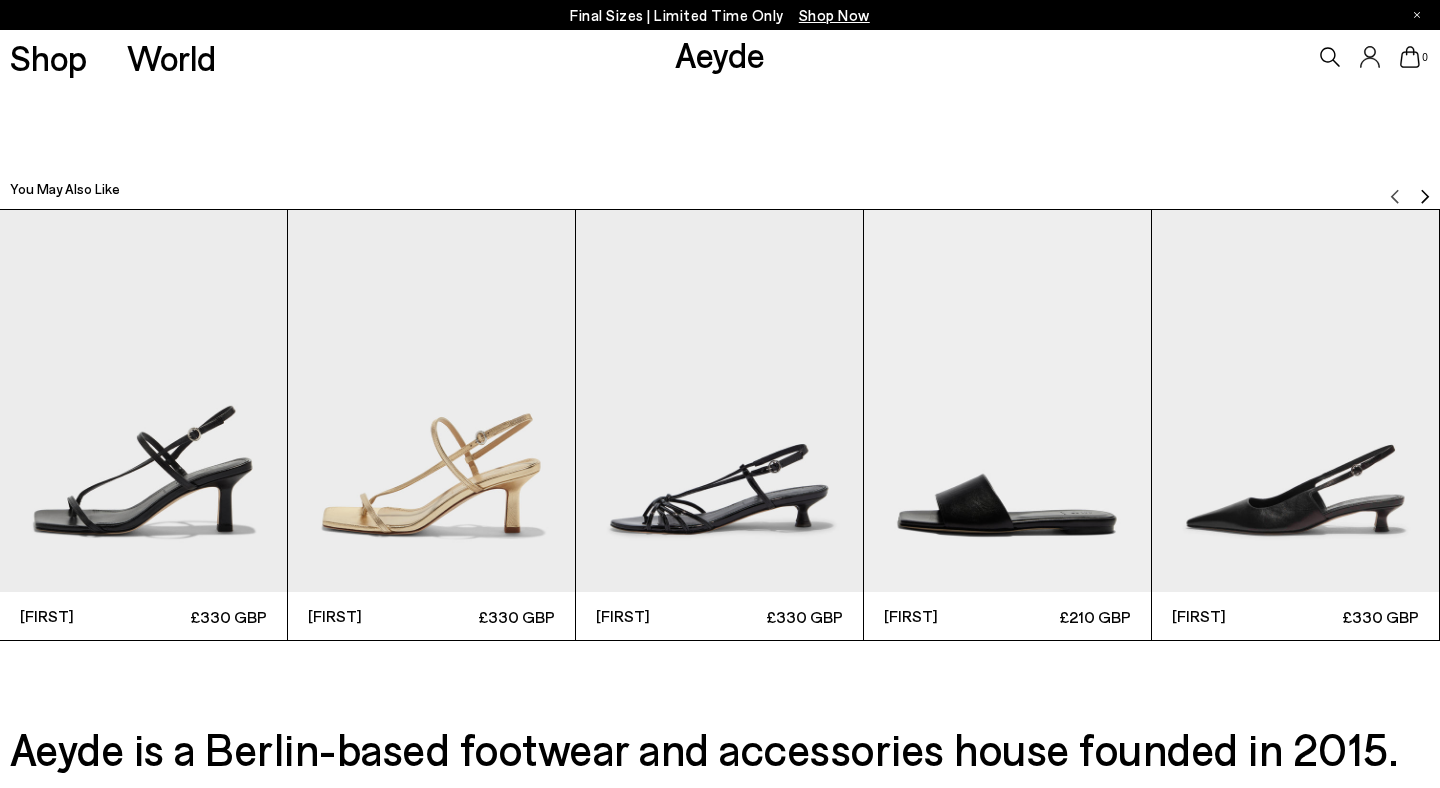 click at bounding box center (719, 401) 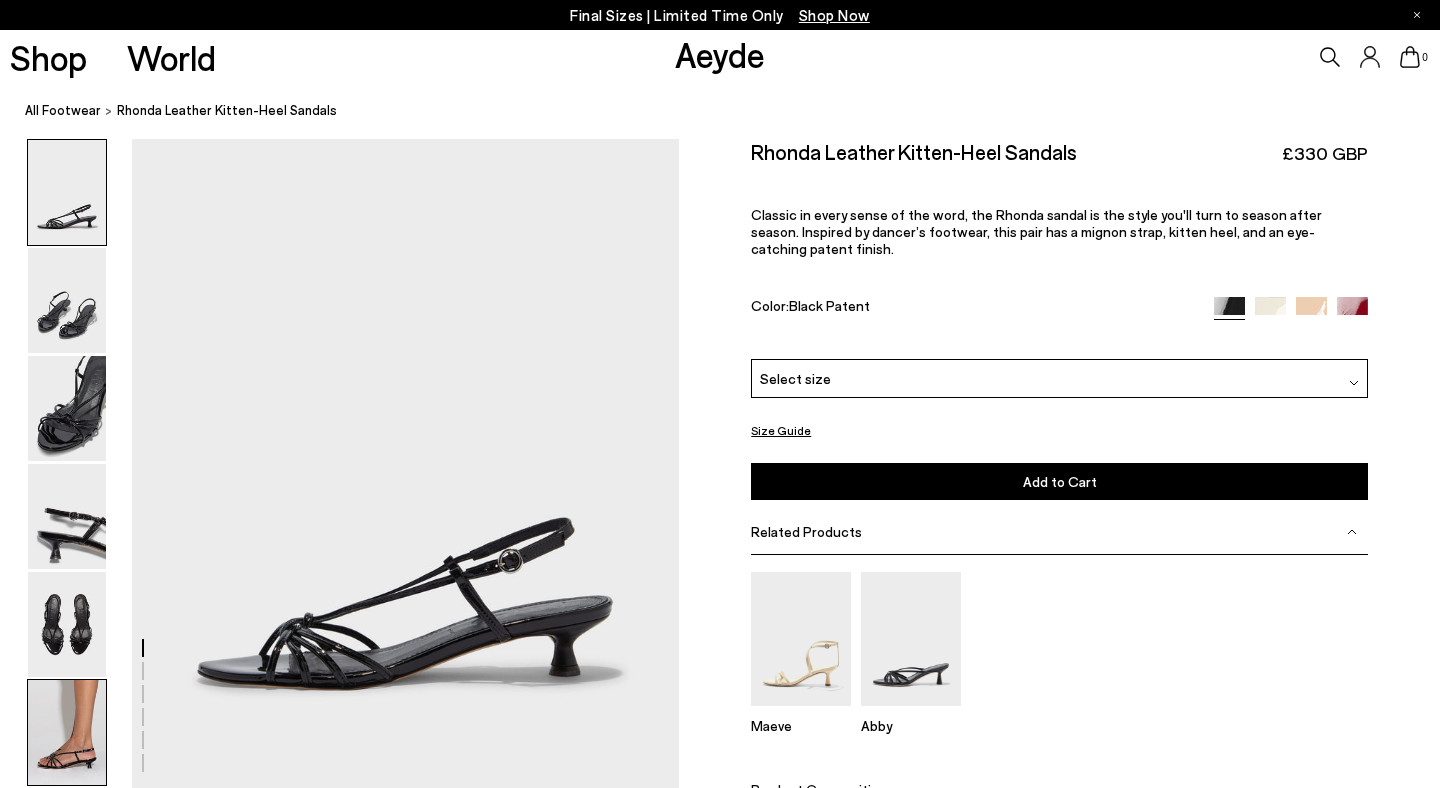 click at bounding box center [67, 732] 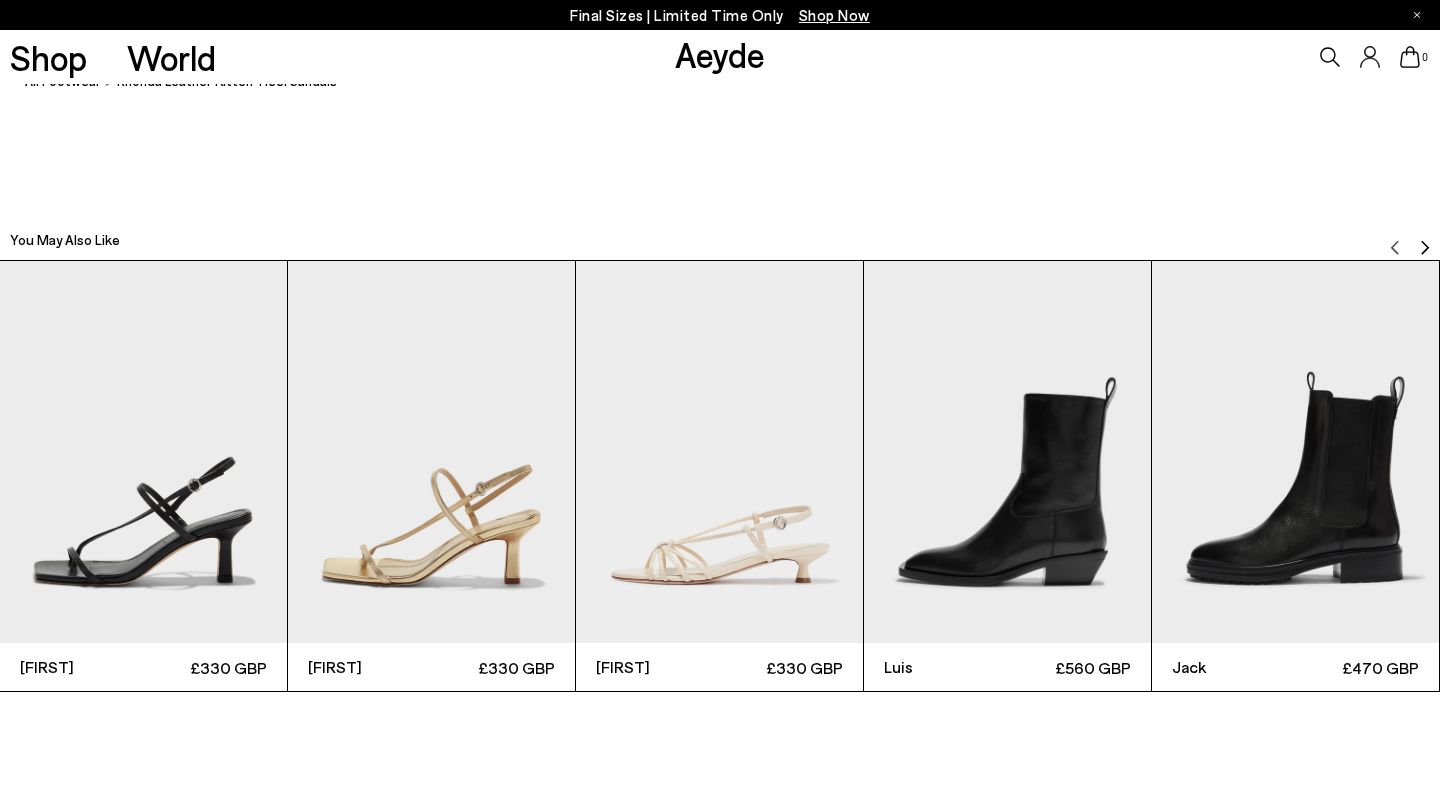 scroll, scrollTop: 4380, scrollLeft: 0, axis: vertical 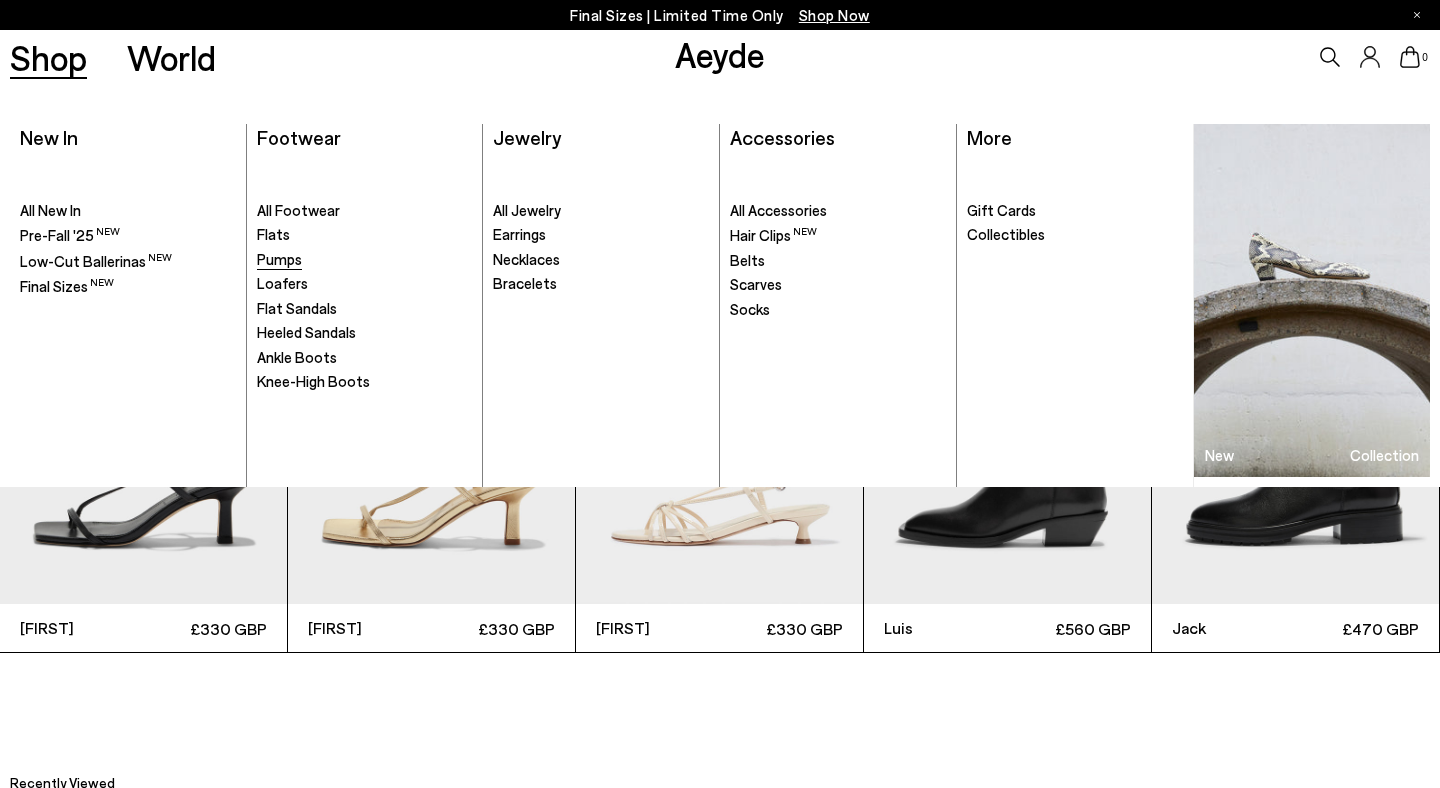 click on "Pumps" at bounding box center (279, 259) 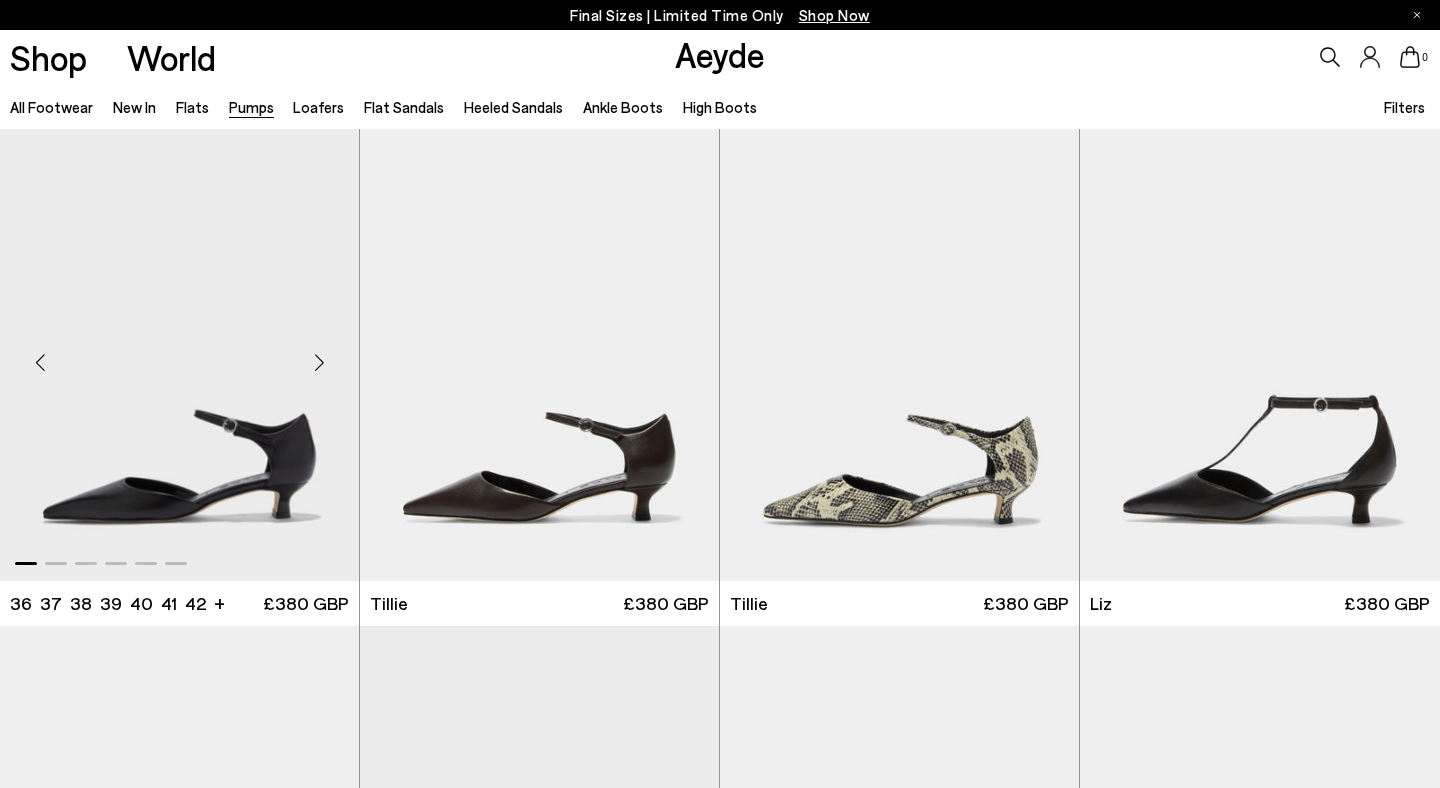 scroll, scrollTop: 0, scrollLeft: 0, axis: both 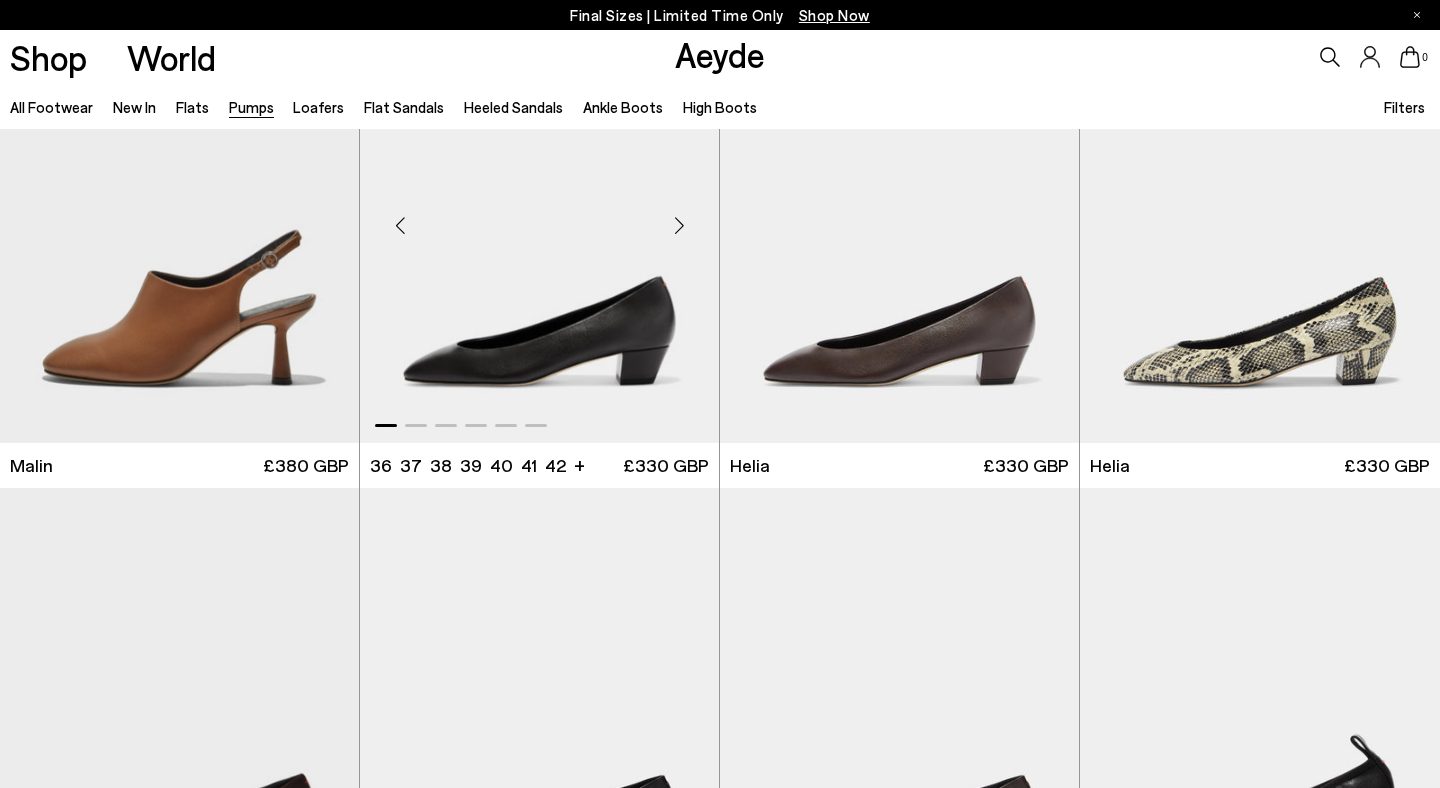 click at bounding box center [679, 226] 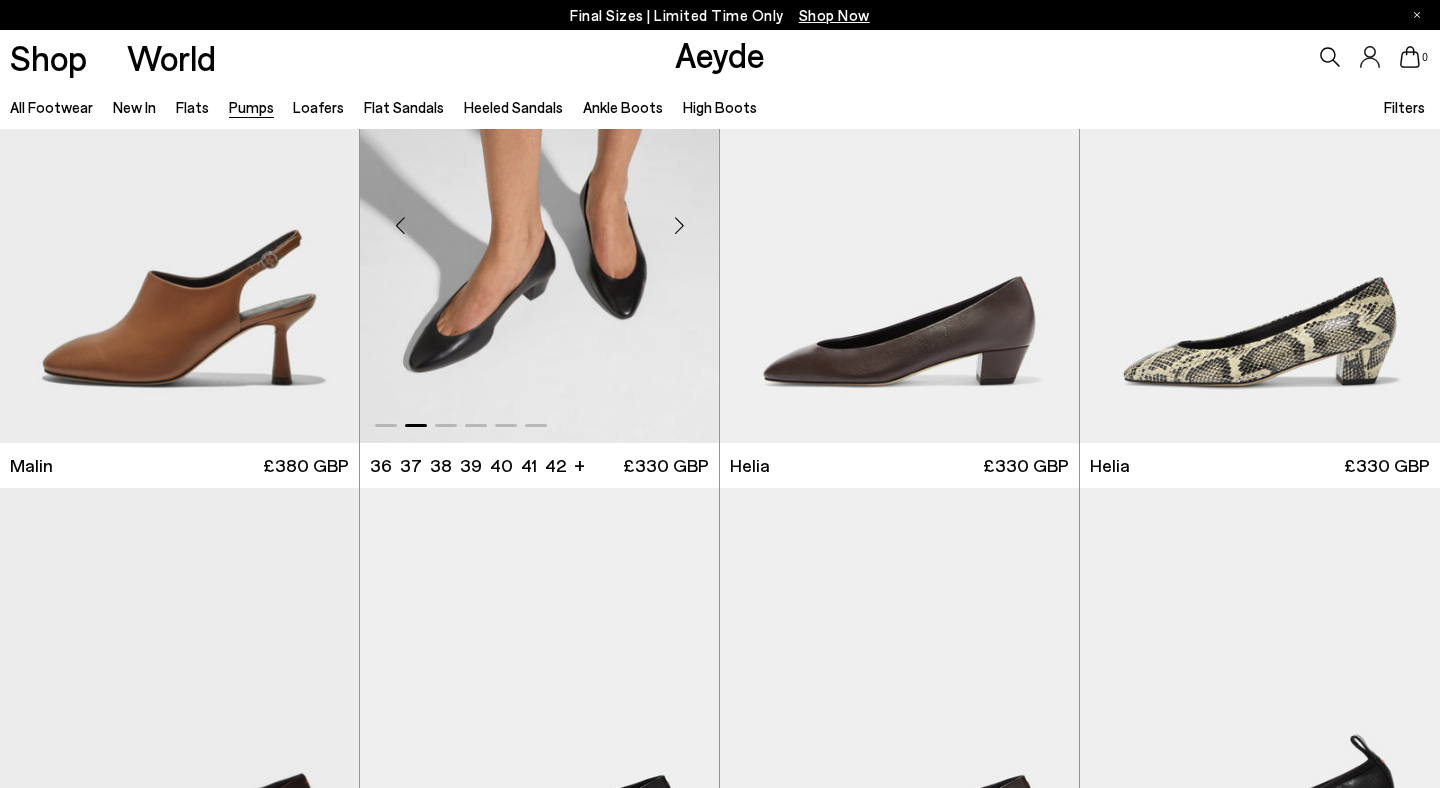 click at bounding box center (679, 226) 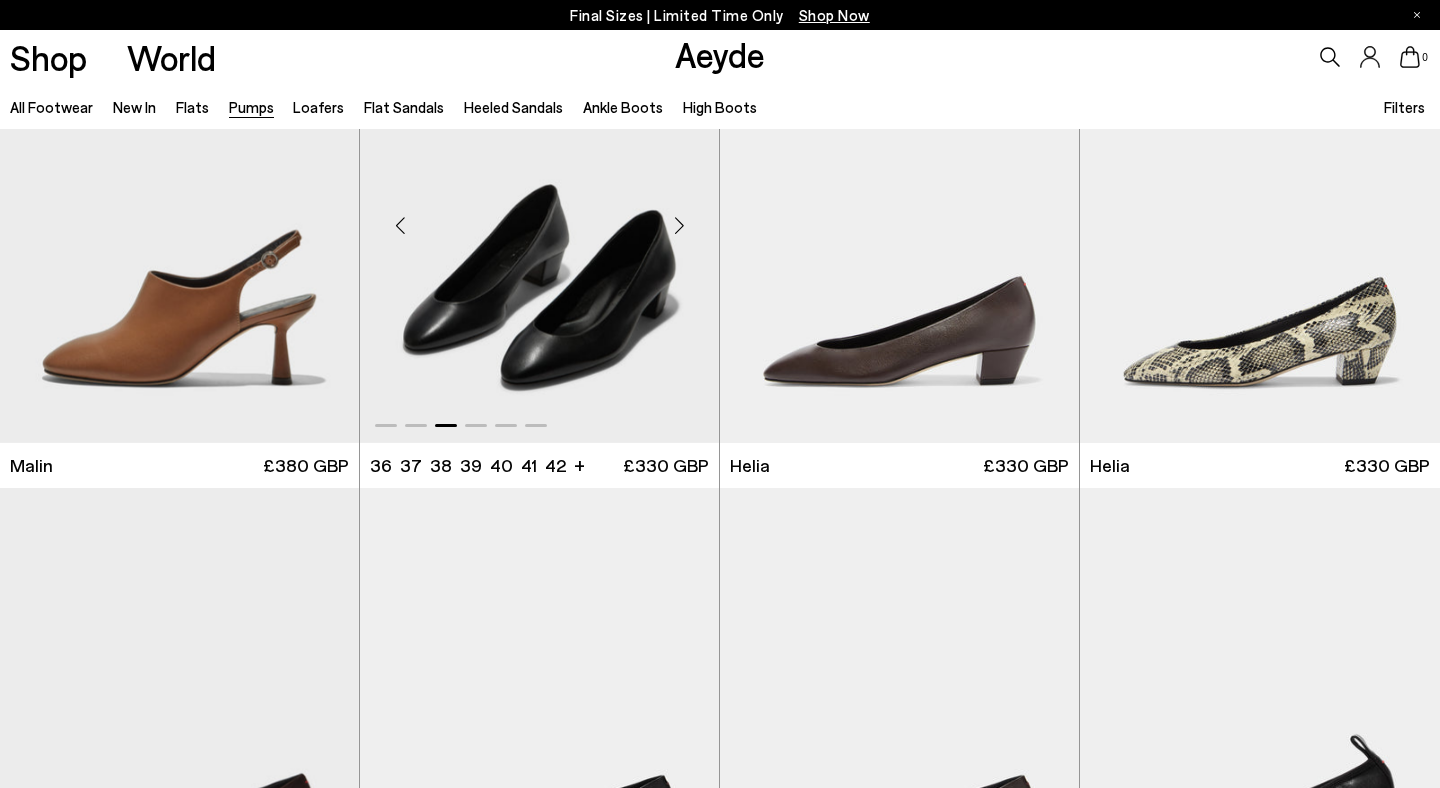 click at bounding box center [679, 226] 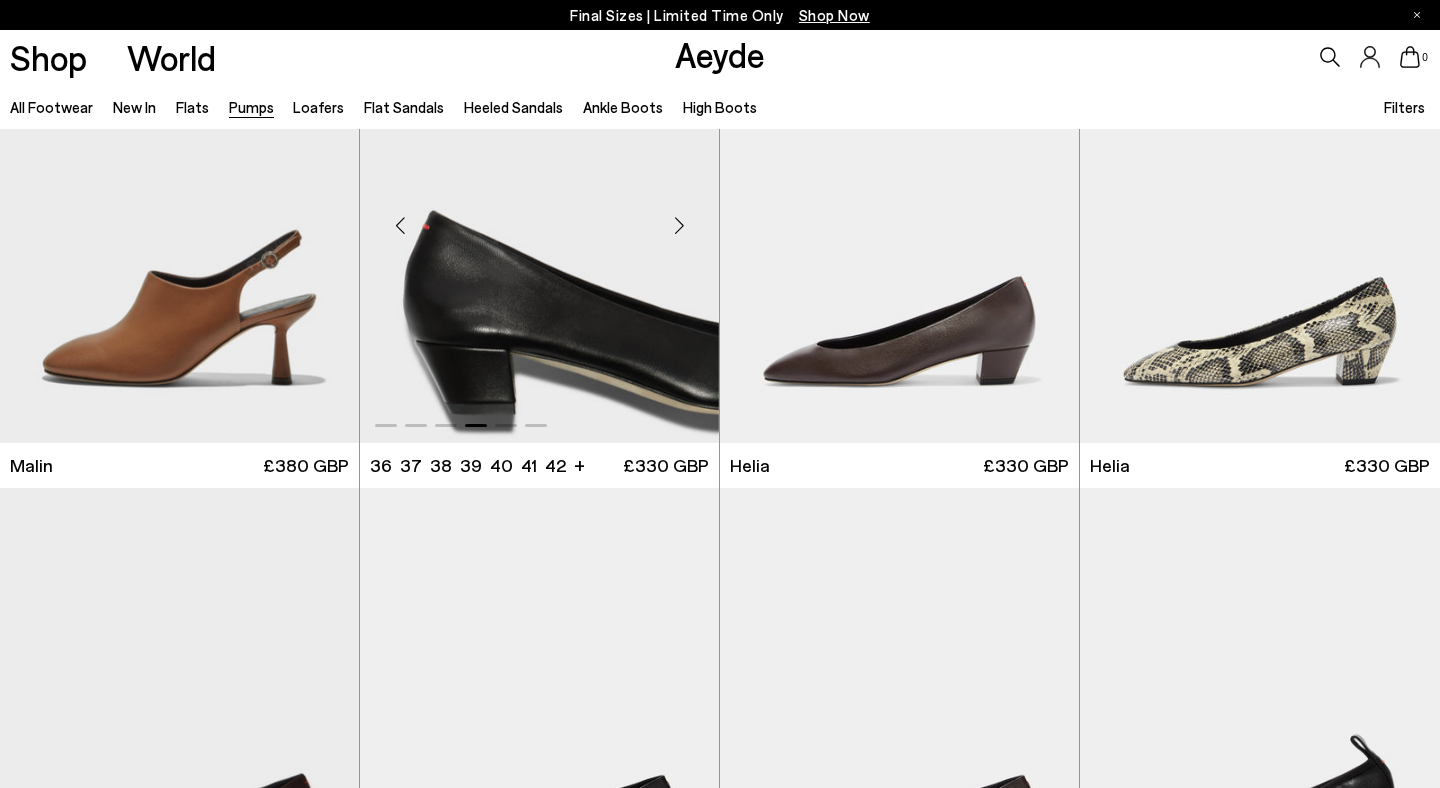click at bounding box center (679, 226) 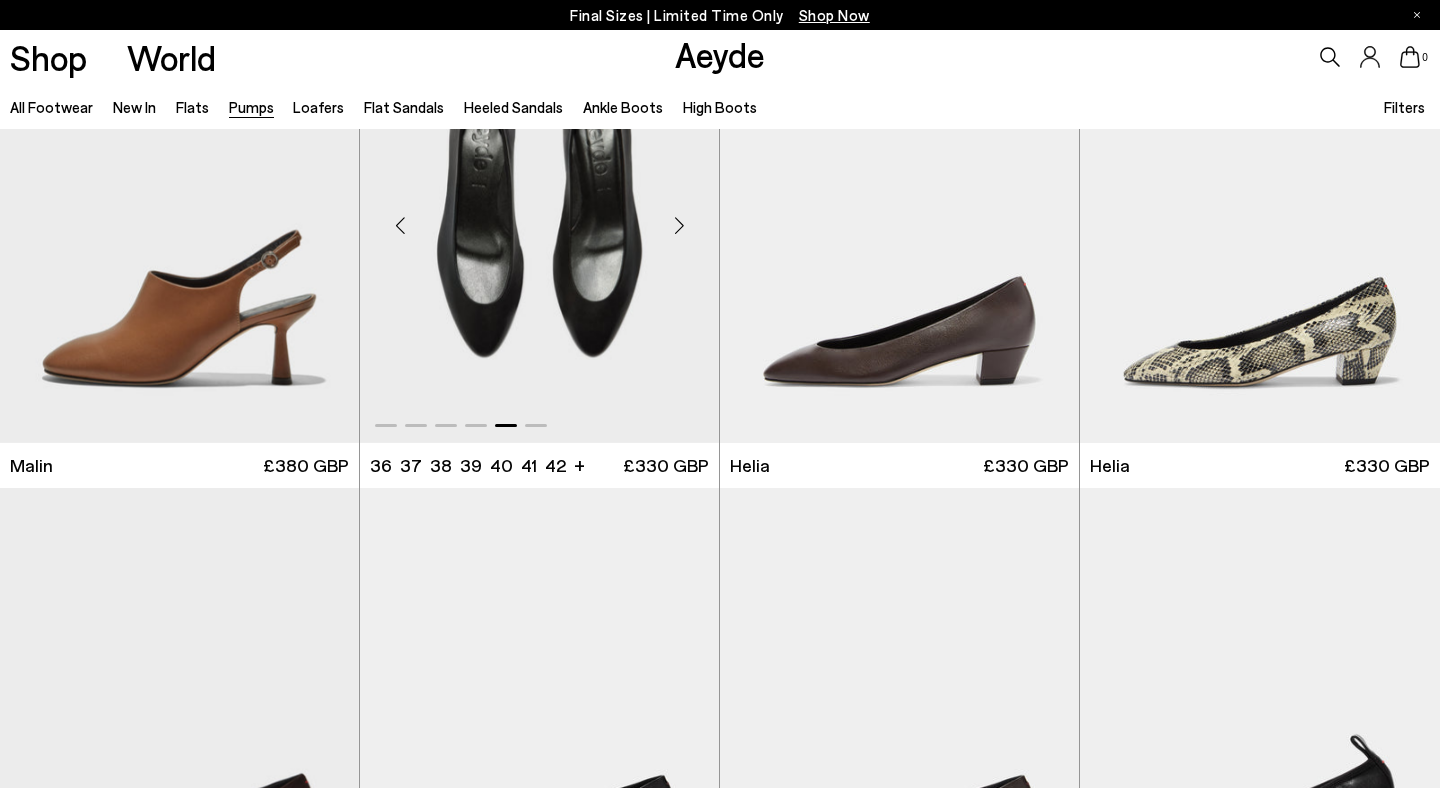 click at bounding box center (679, 226) 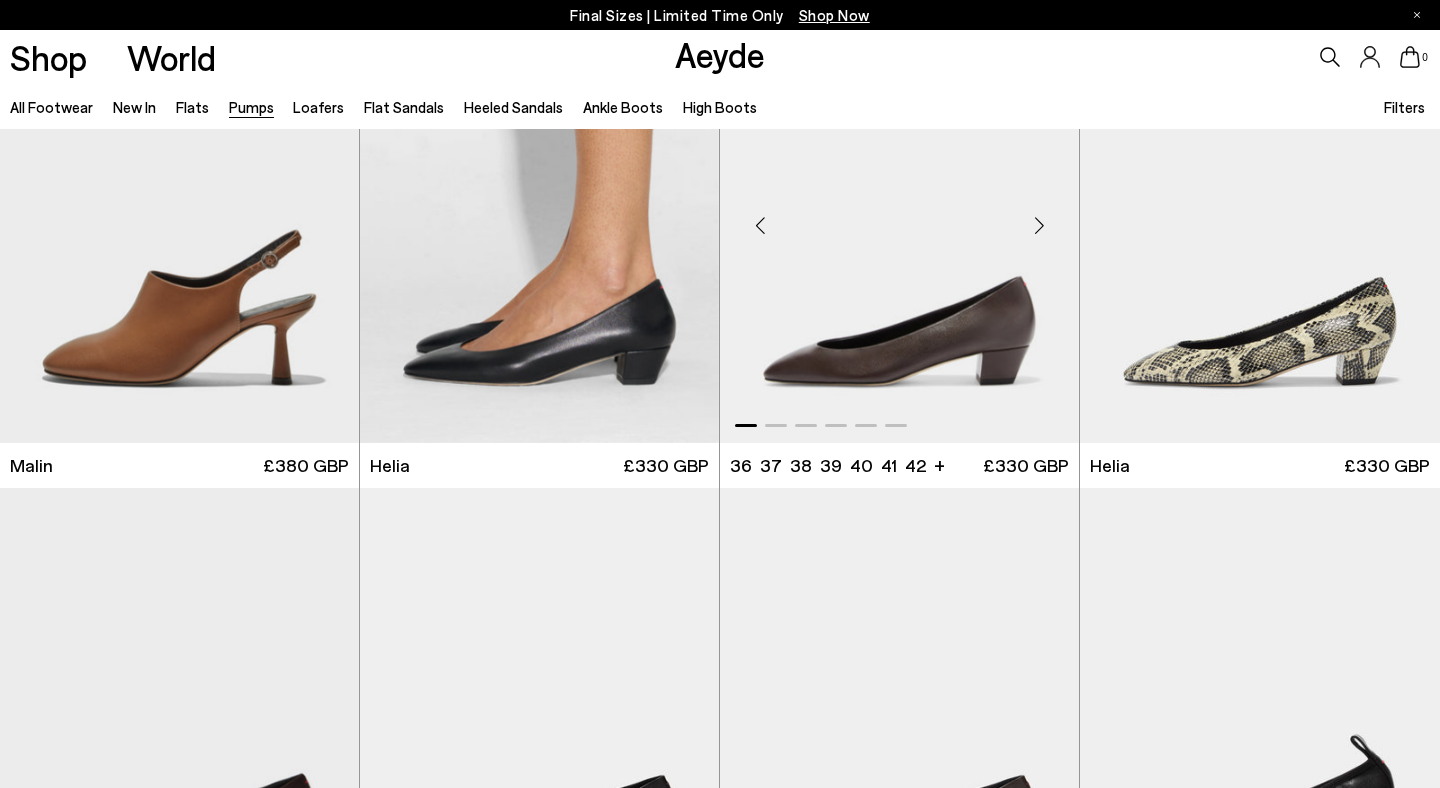 click at bounding box center (1039, 226) 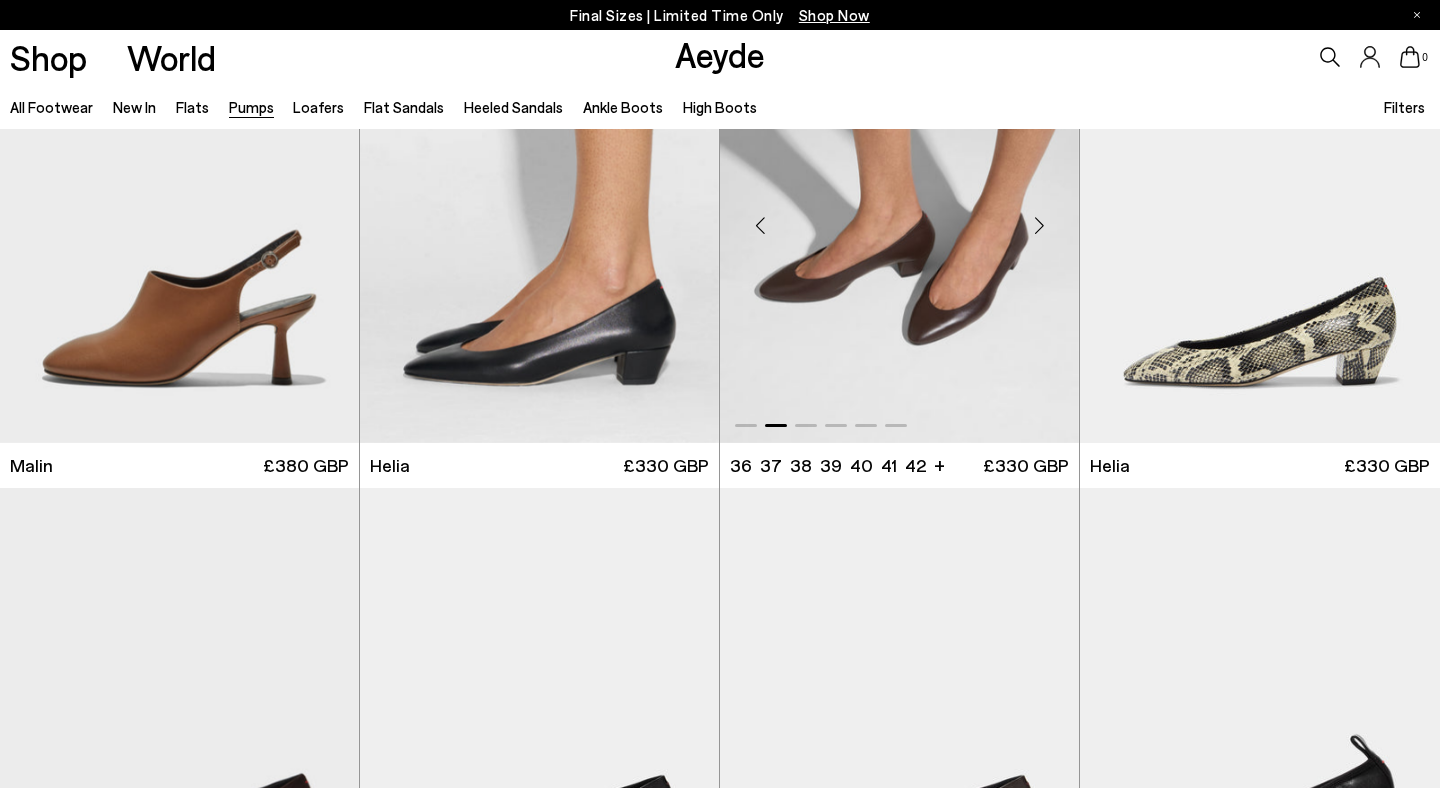 click at bounding box center [1039, 226] 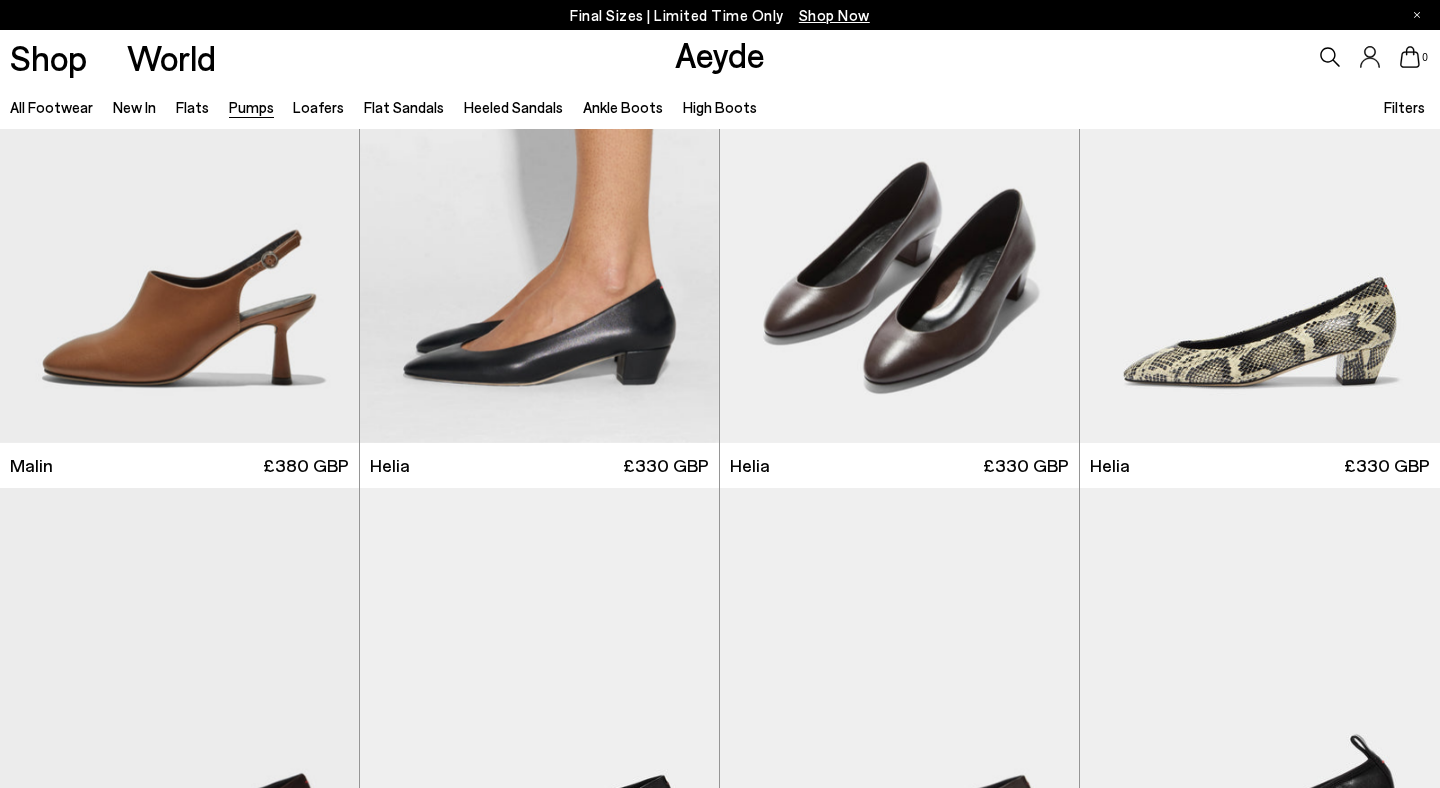 scroll, scrollTop: 1538, scrollLeft: 0, axis: vertical 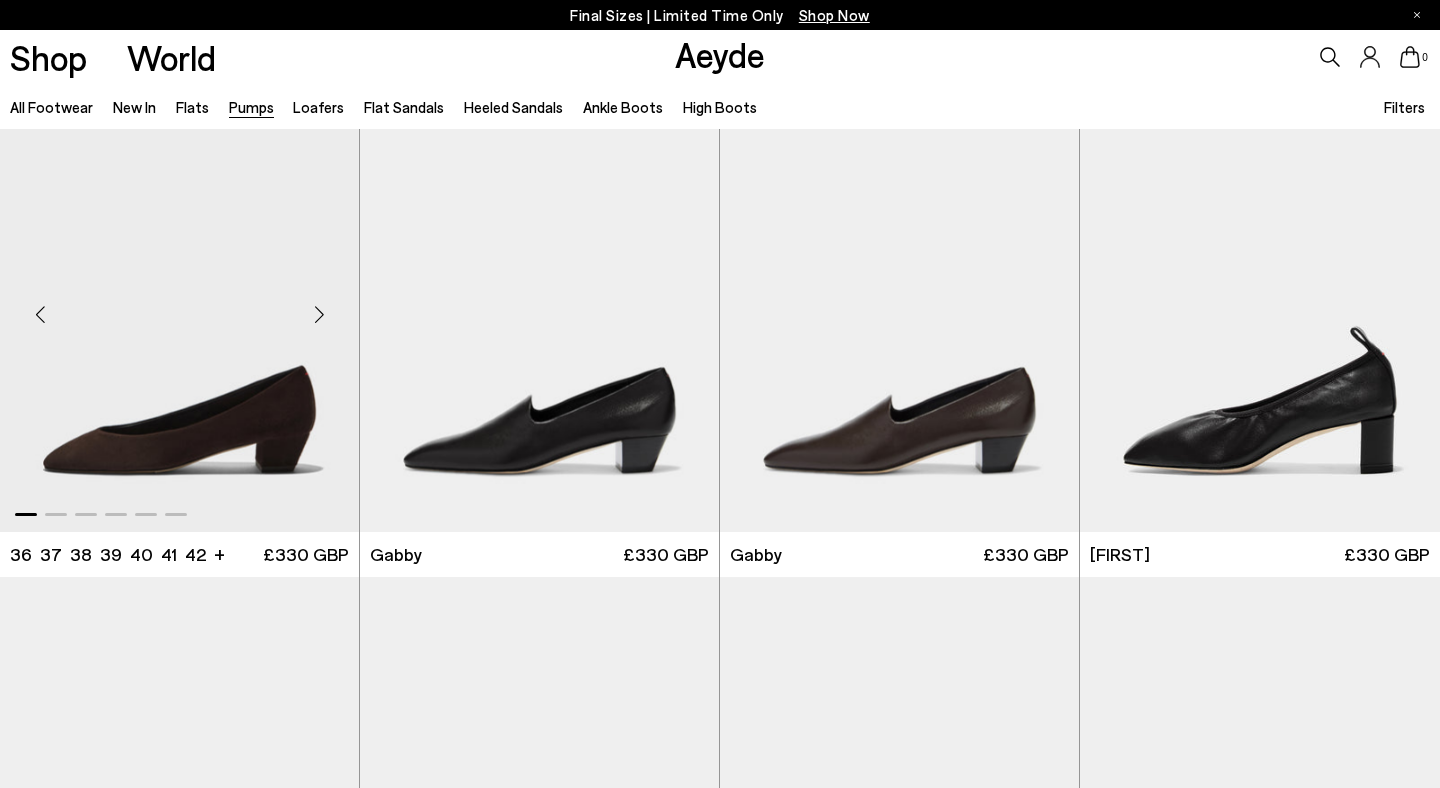 click at bounding box center [319, 314] 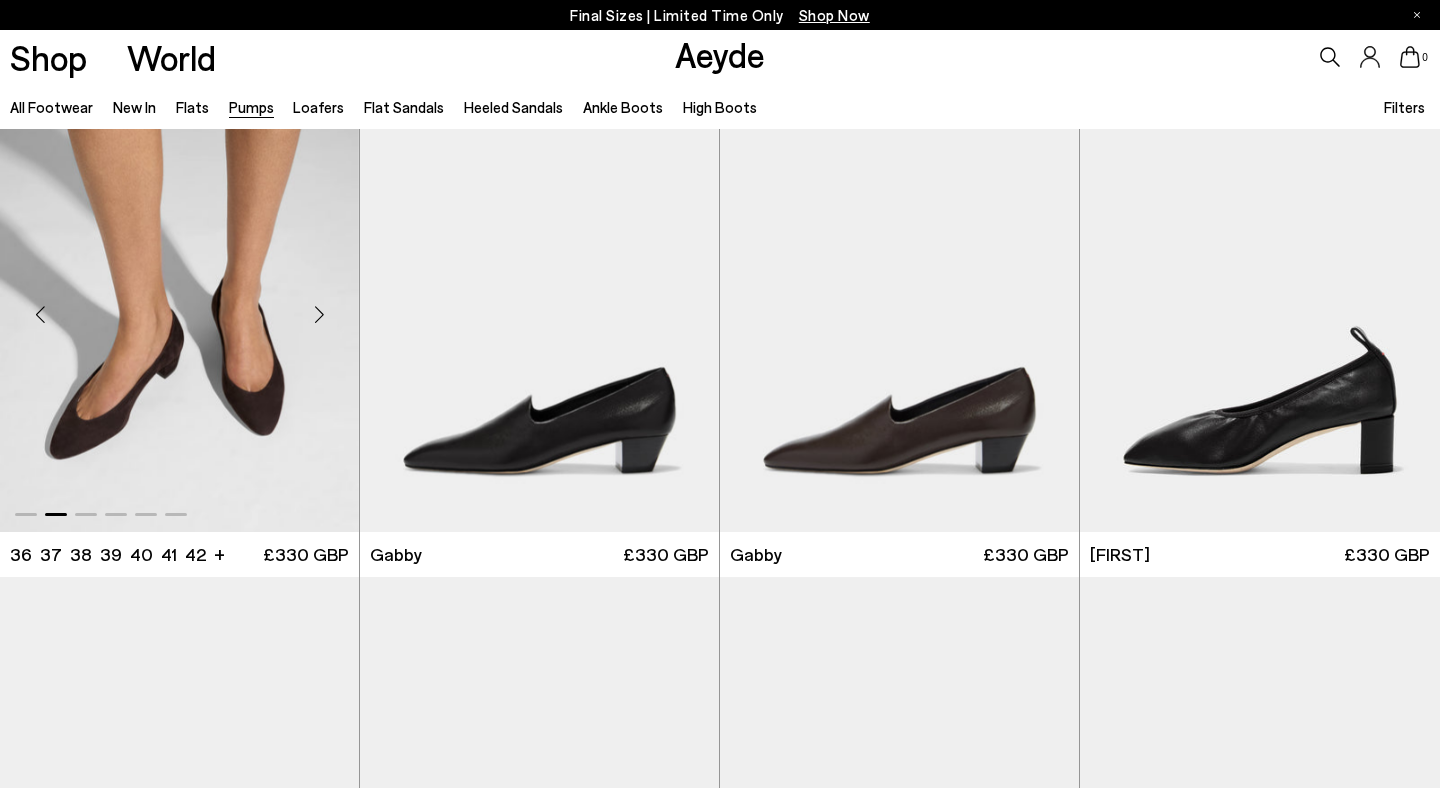 click at bounding box center (319, 314) 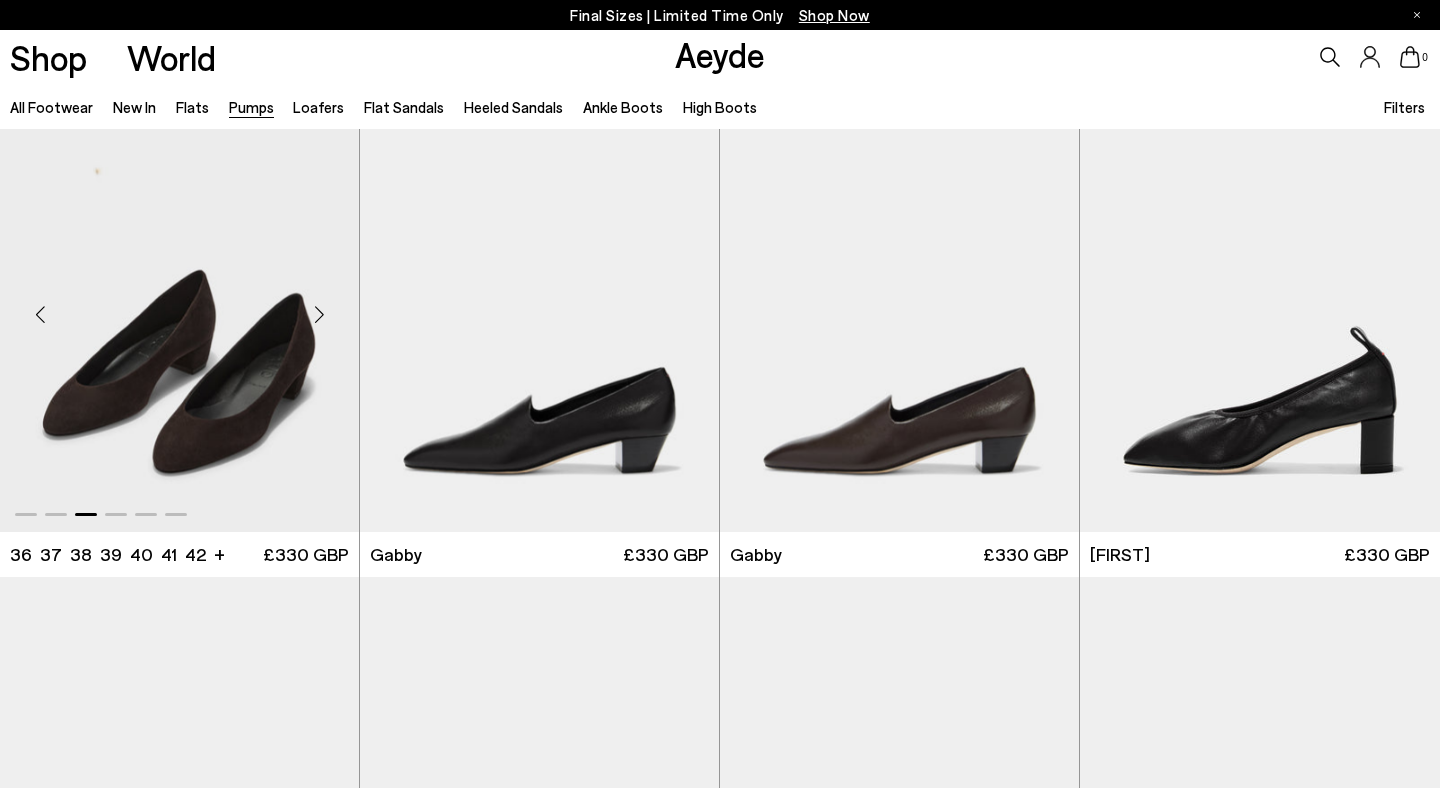click at bounding box center [319, 314] 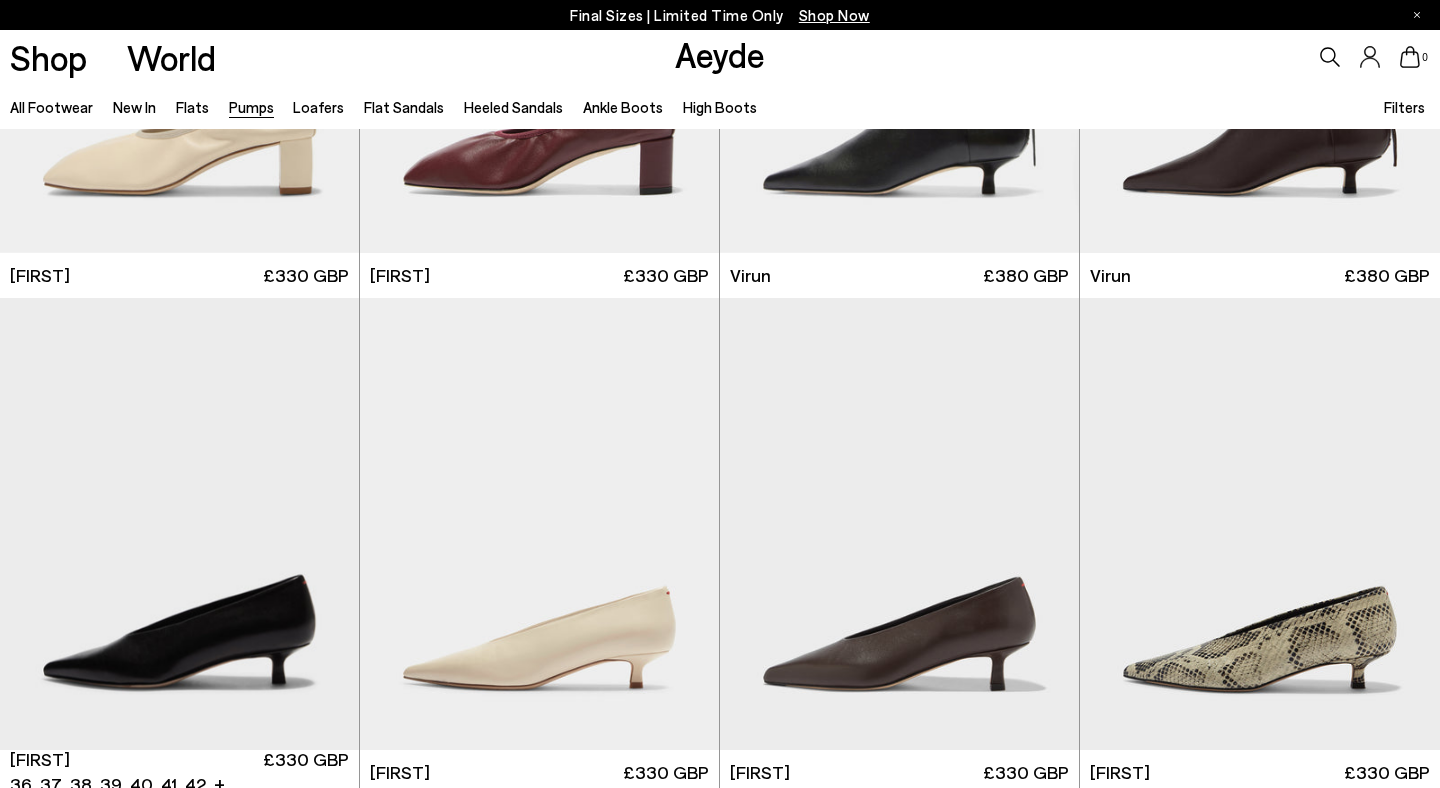 scroll, scrollTop: 2092, scrollLeft: 0, axis: vertical 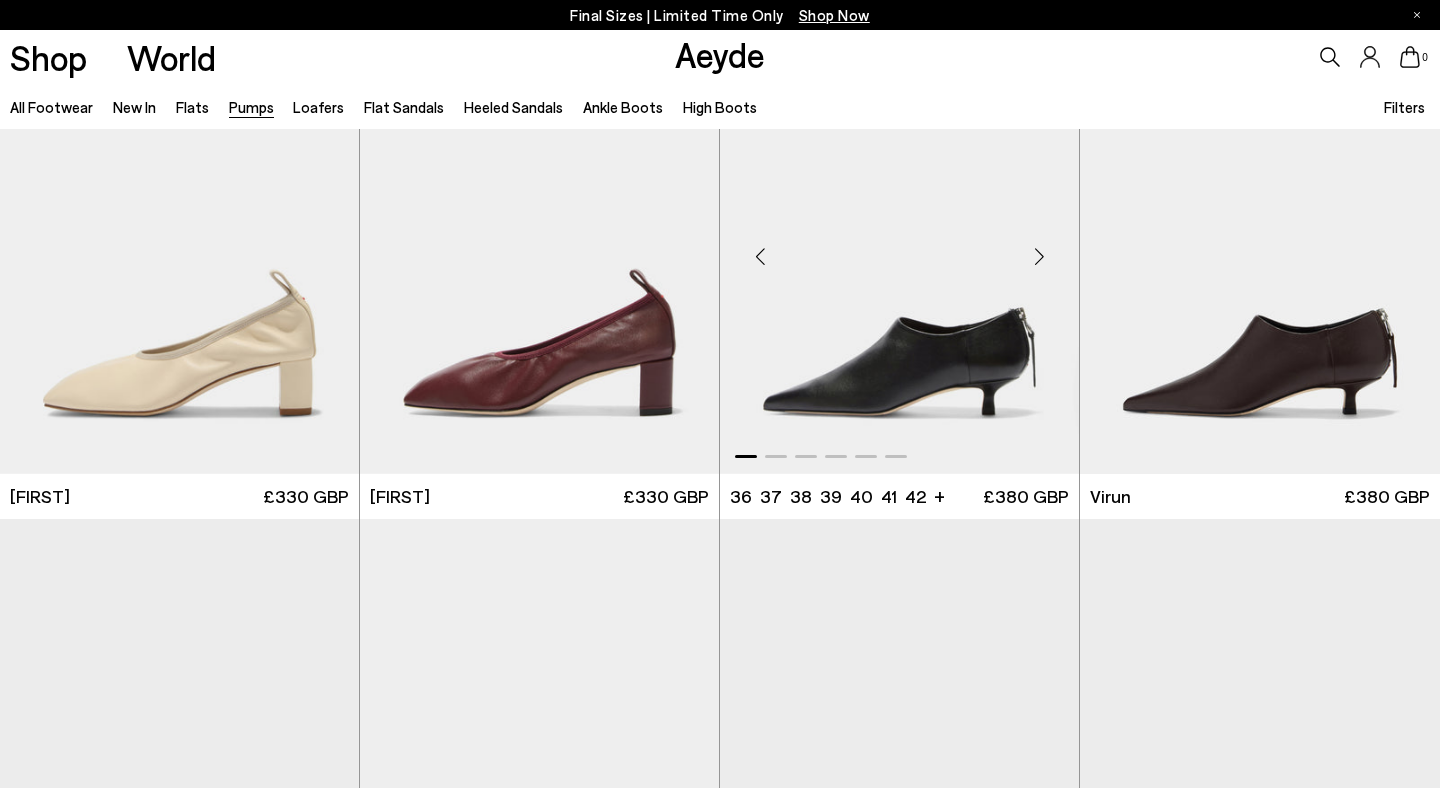 click at bounding box center (1039, 257) 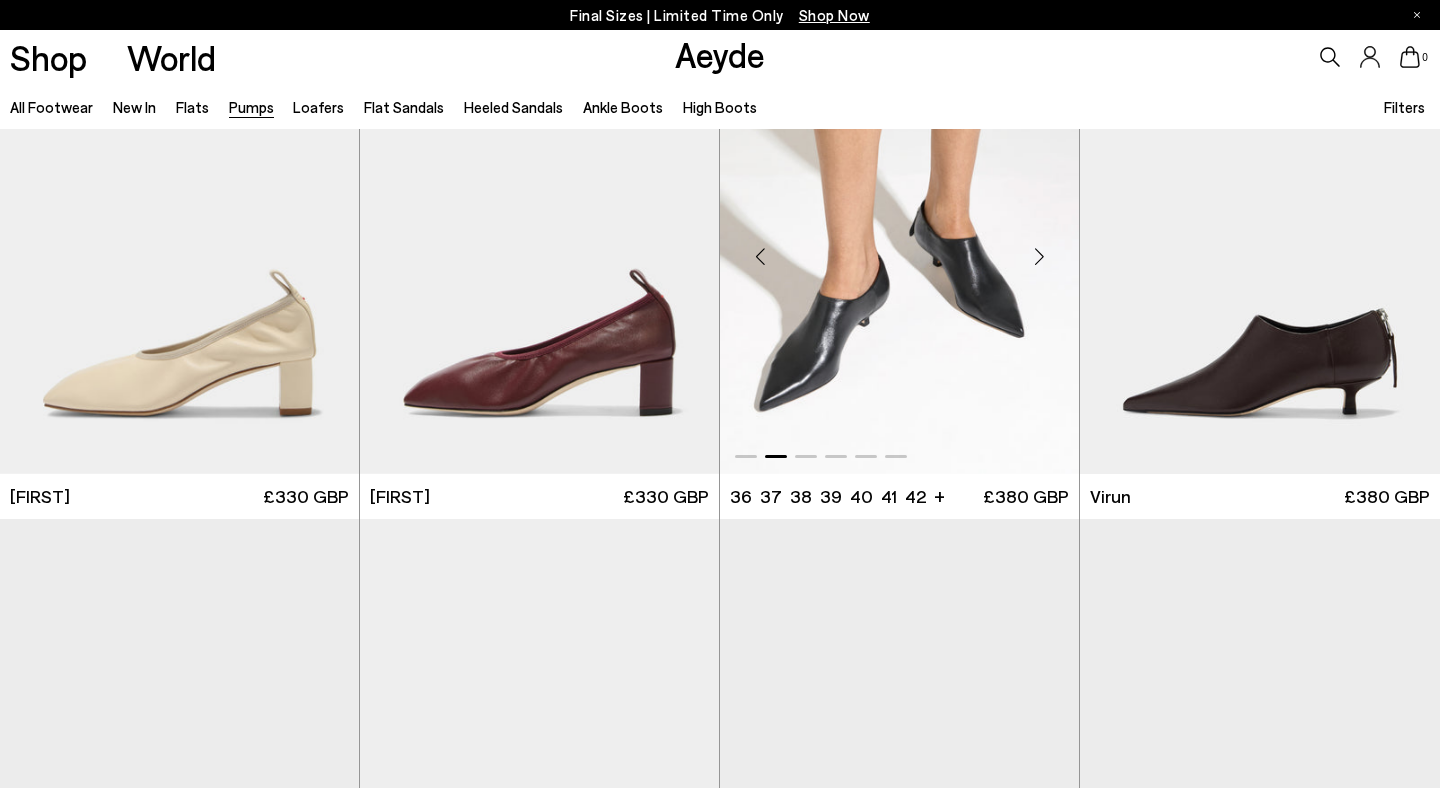 click at bounding box center (1039, 257) 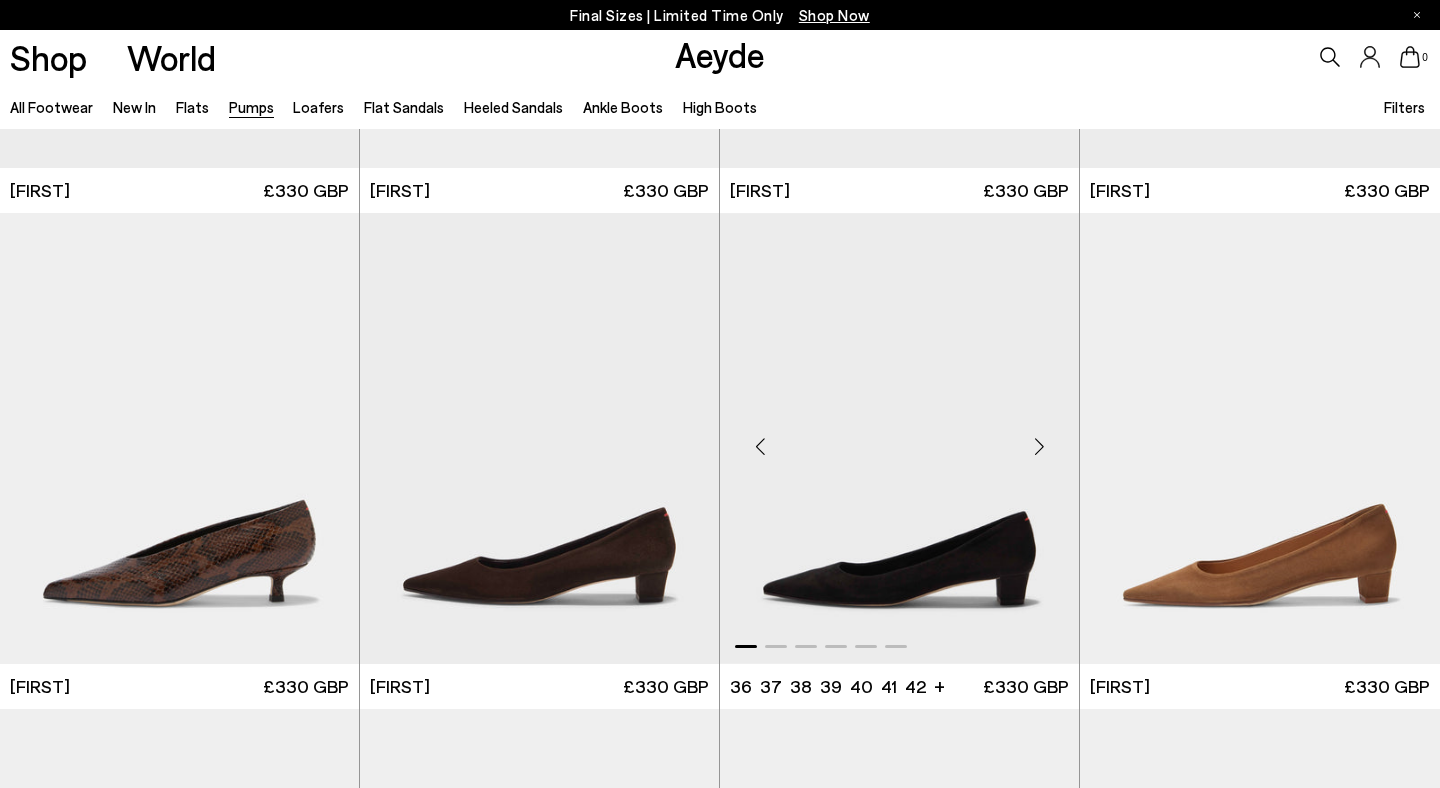 scroll, scrollTop: 2897, scrollLeft: 0, axis: vertical 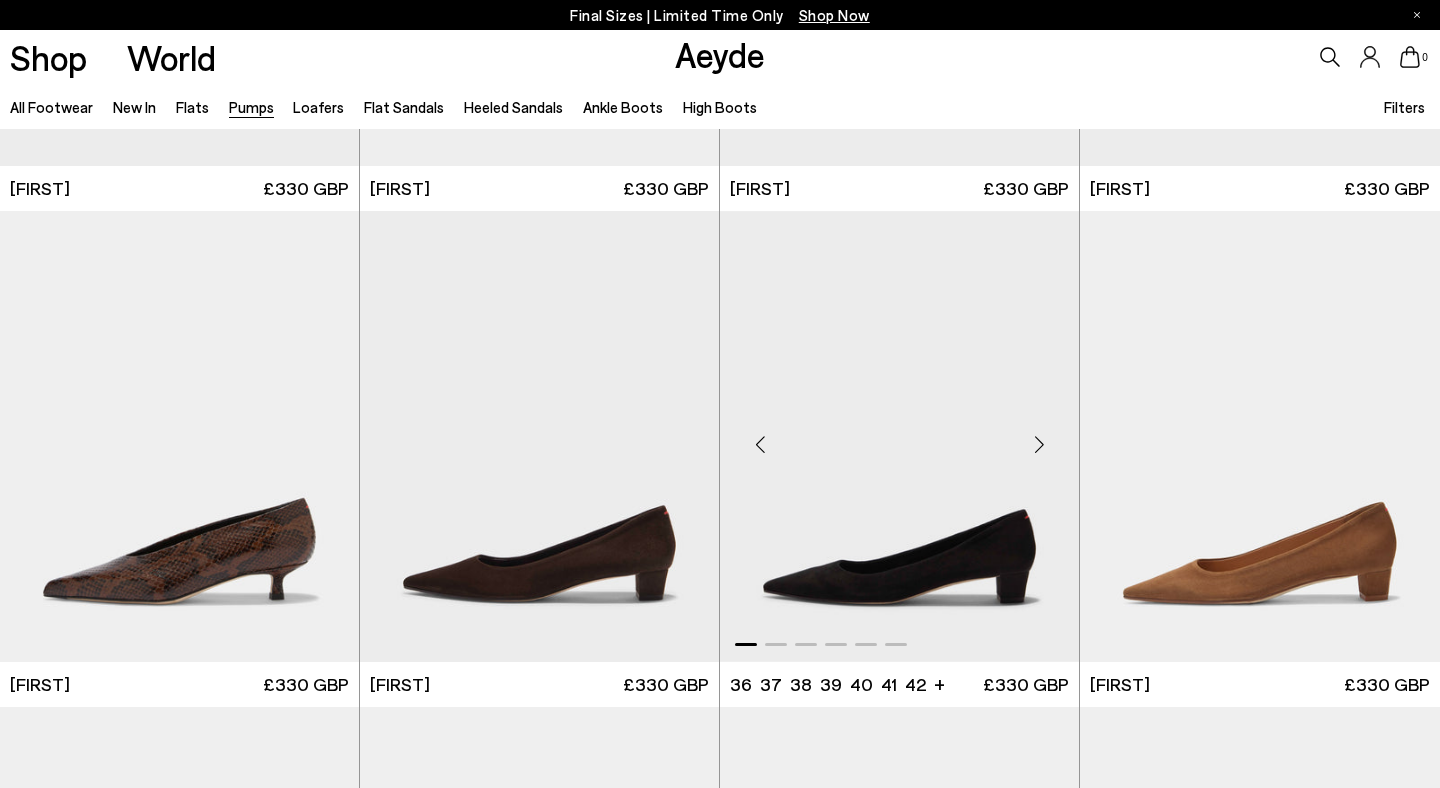 click at bounding box center [1039, 444] 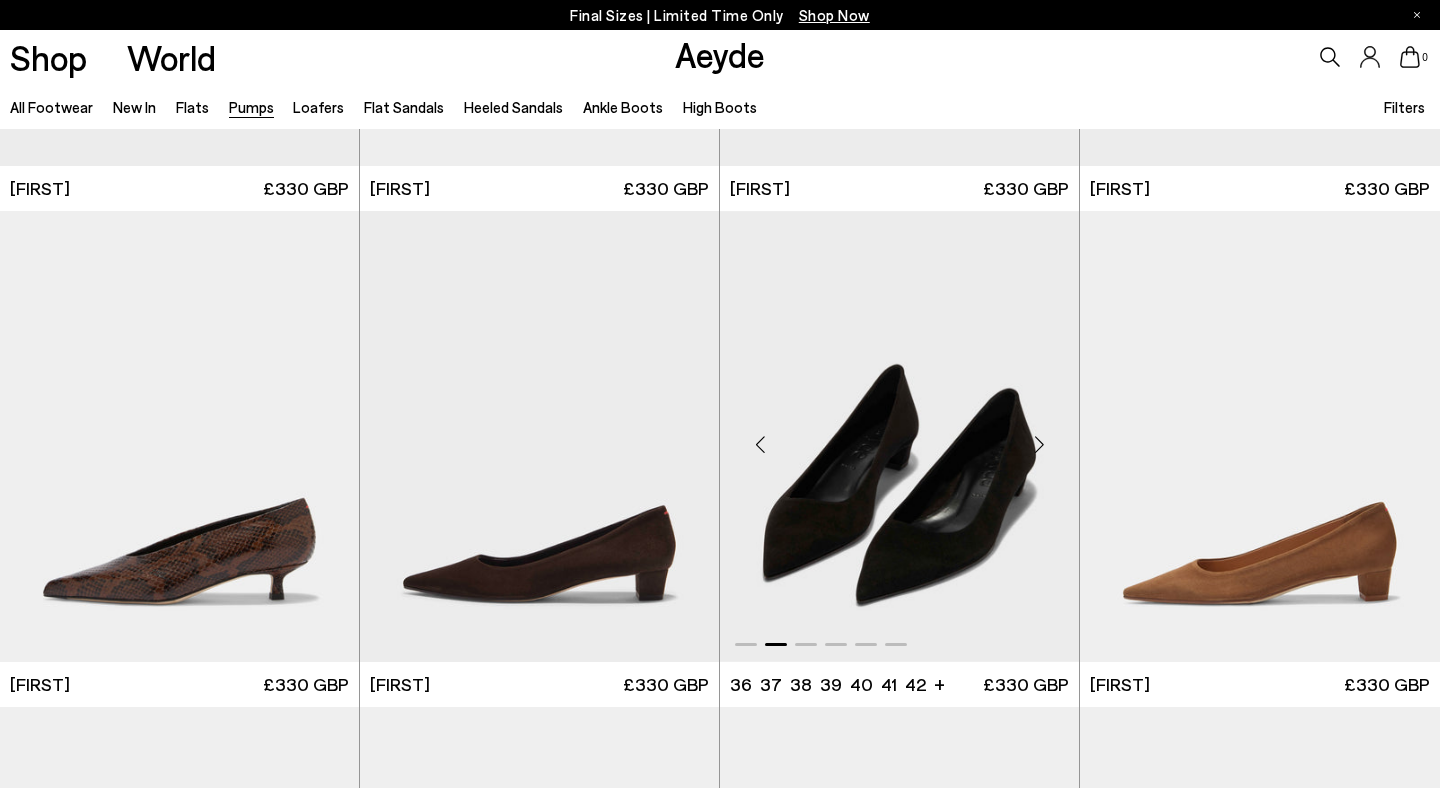 click at bounding box center [1039, 444] 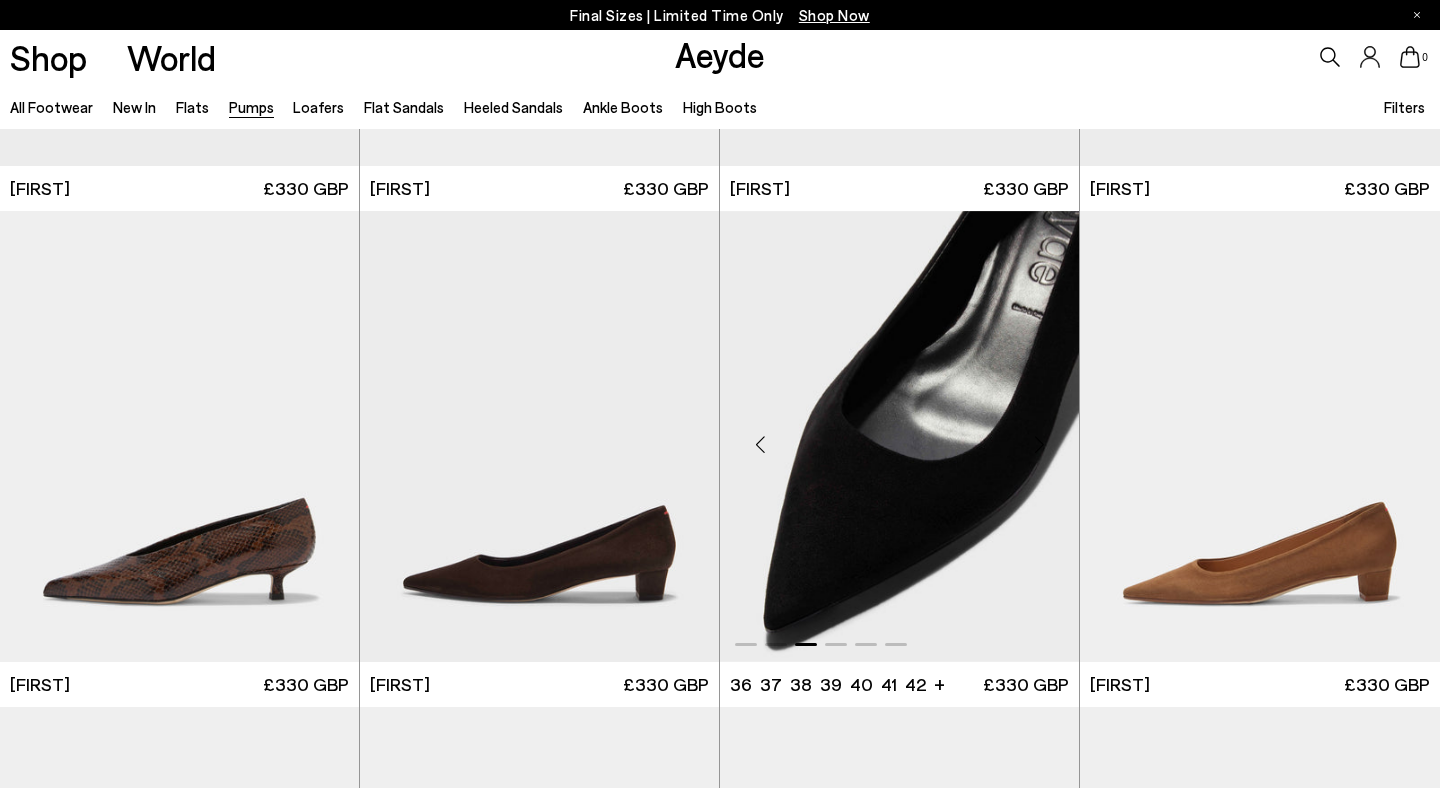 click at bounding box center (1039, 444) 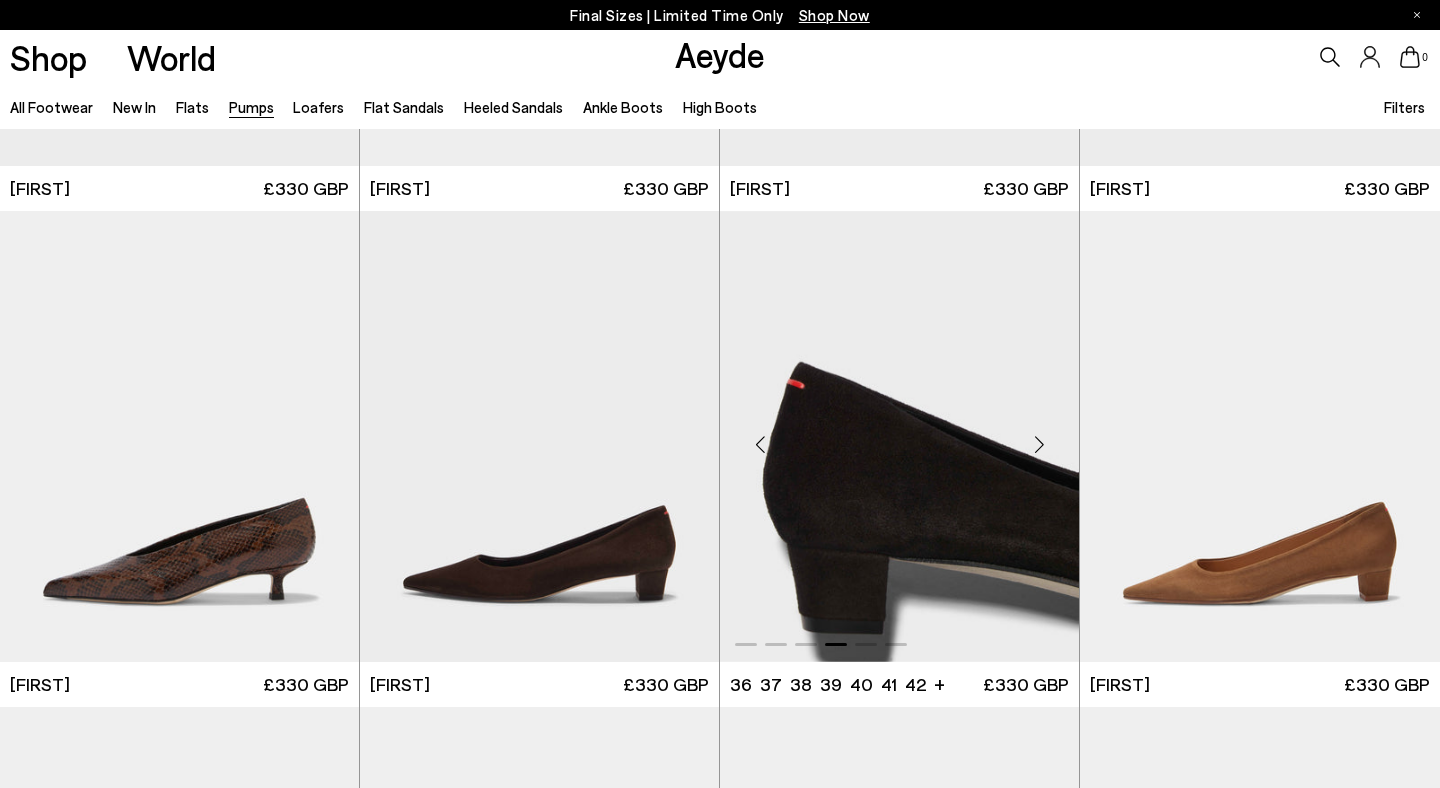 click at bounding box center (1039, 444) 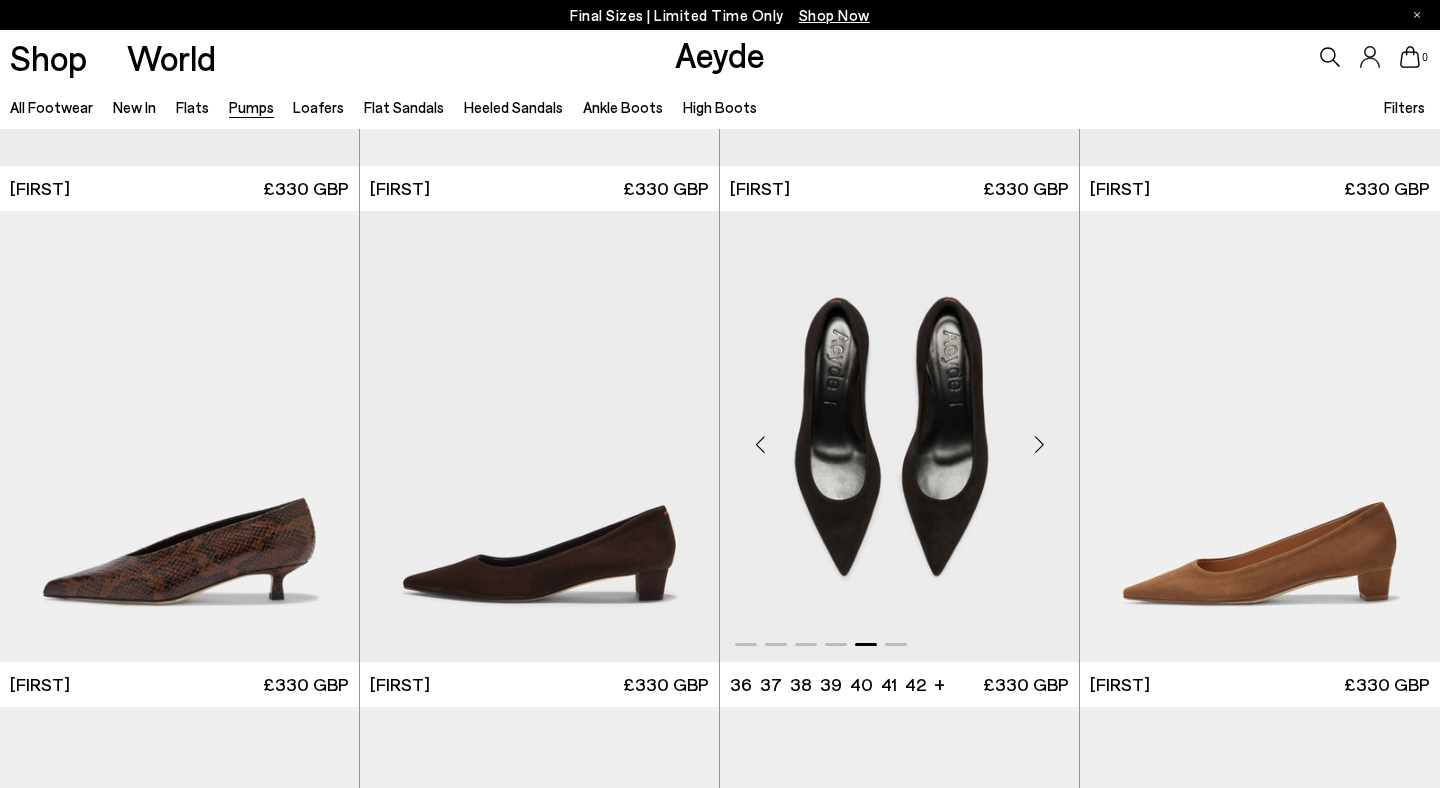 click at bounding box center [1039, 444] 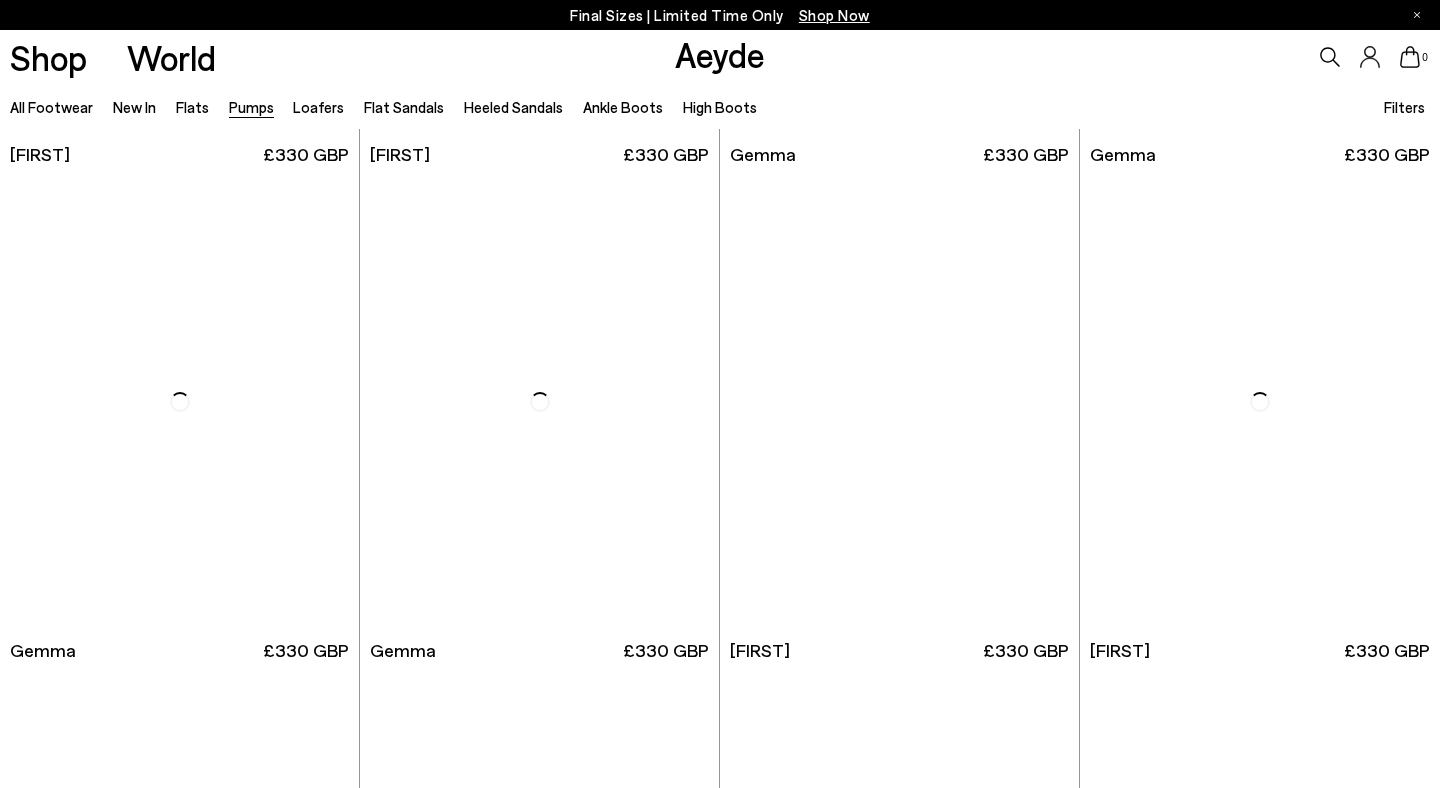 scroll, scrollTop: 6851, scrollLeft: 0, axis: vertical 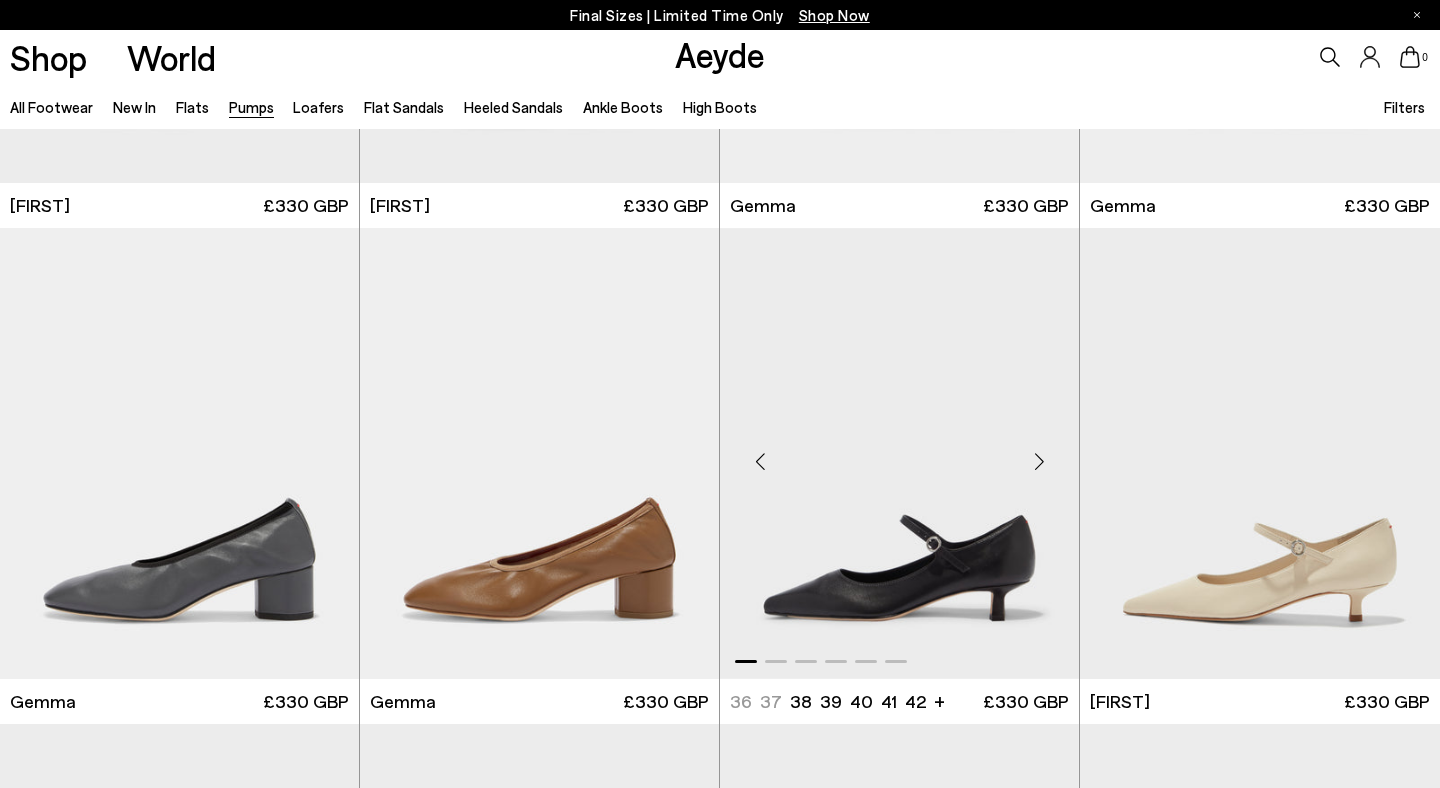 click at bounding box center [1039, 461] 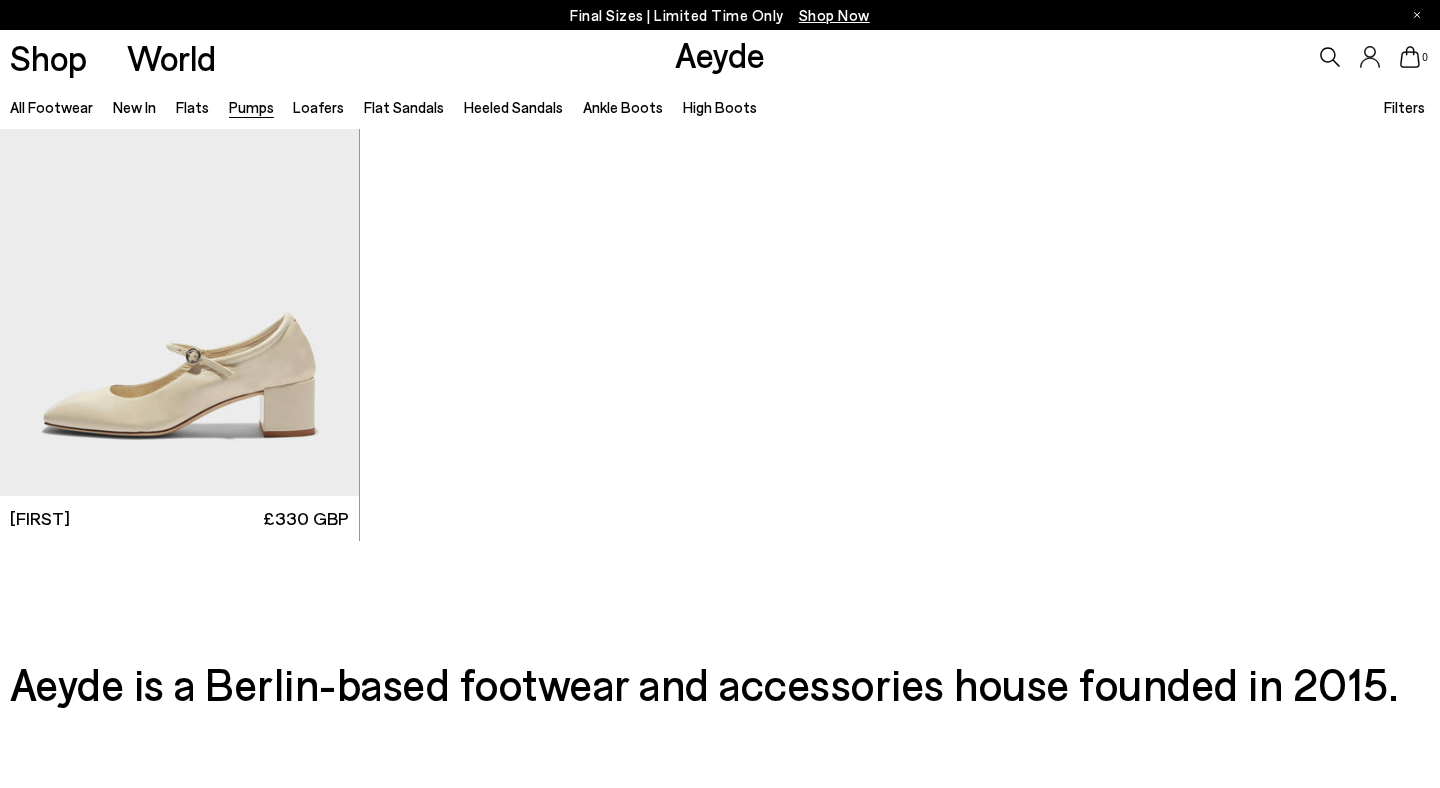 scroll, scrollTop: 8518, scrollLeft: 0, axis: vertical 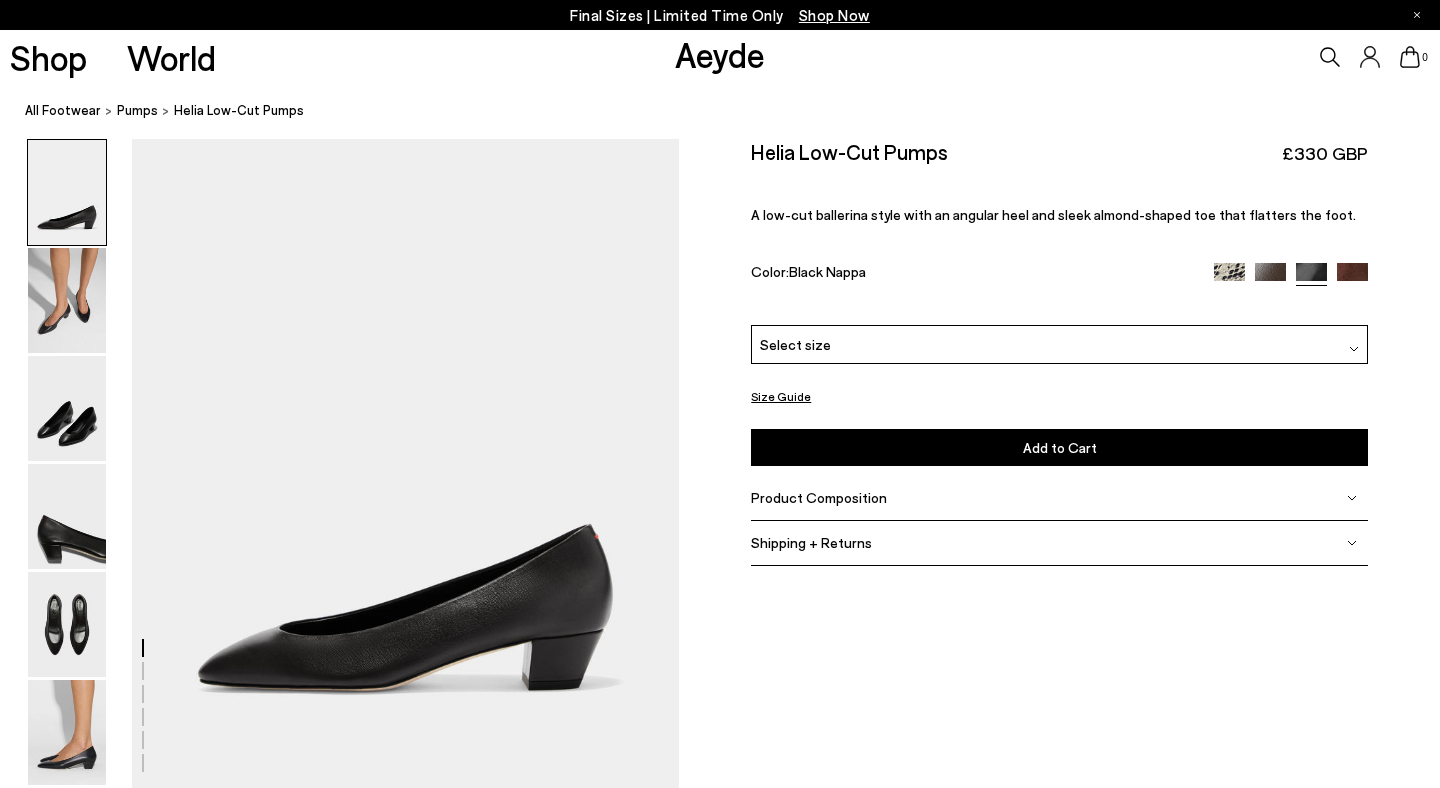 click at bounding box center [720, 2295] 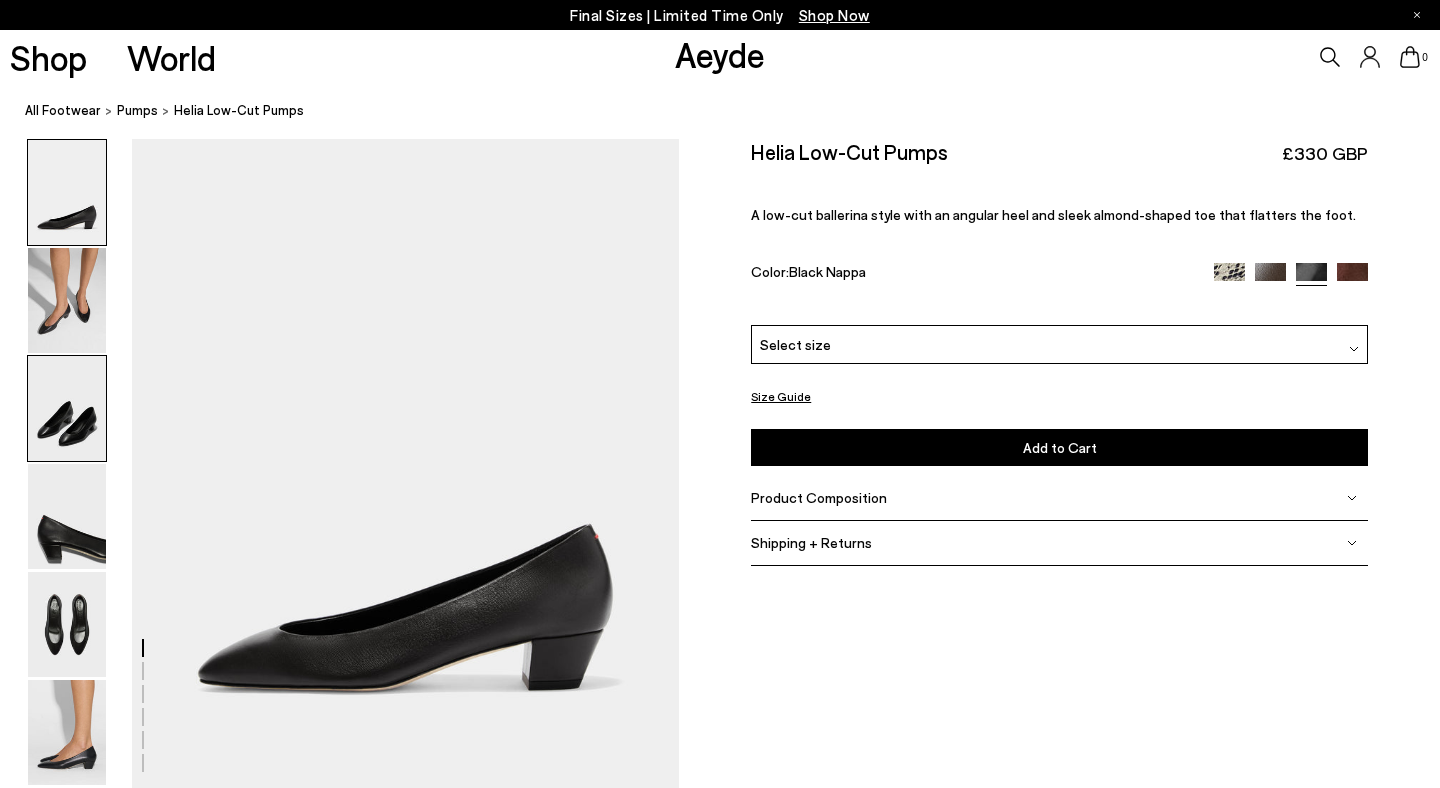 click at bounding box center (67, 408) 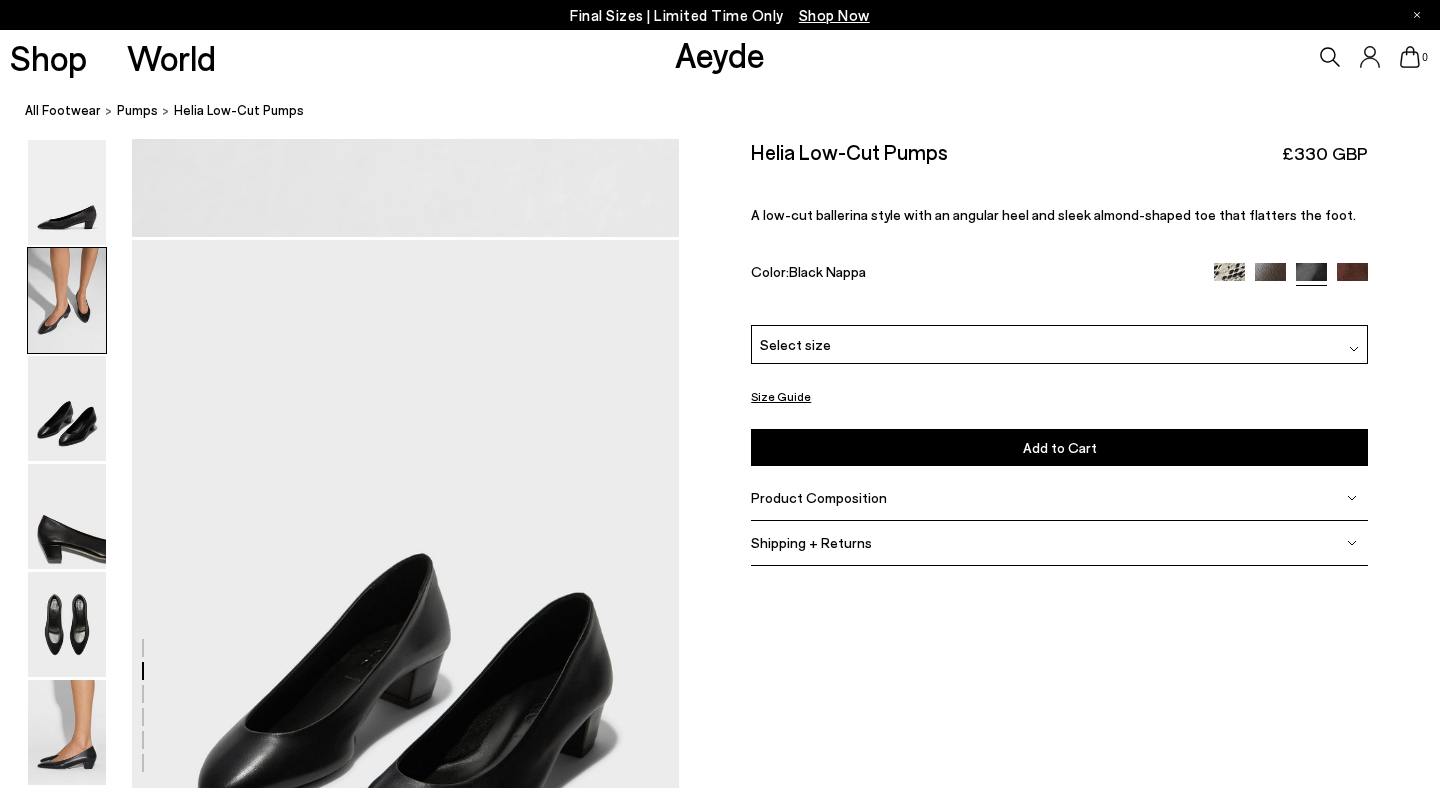 click at bounding box center [67, 300] 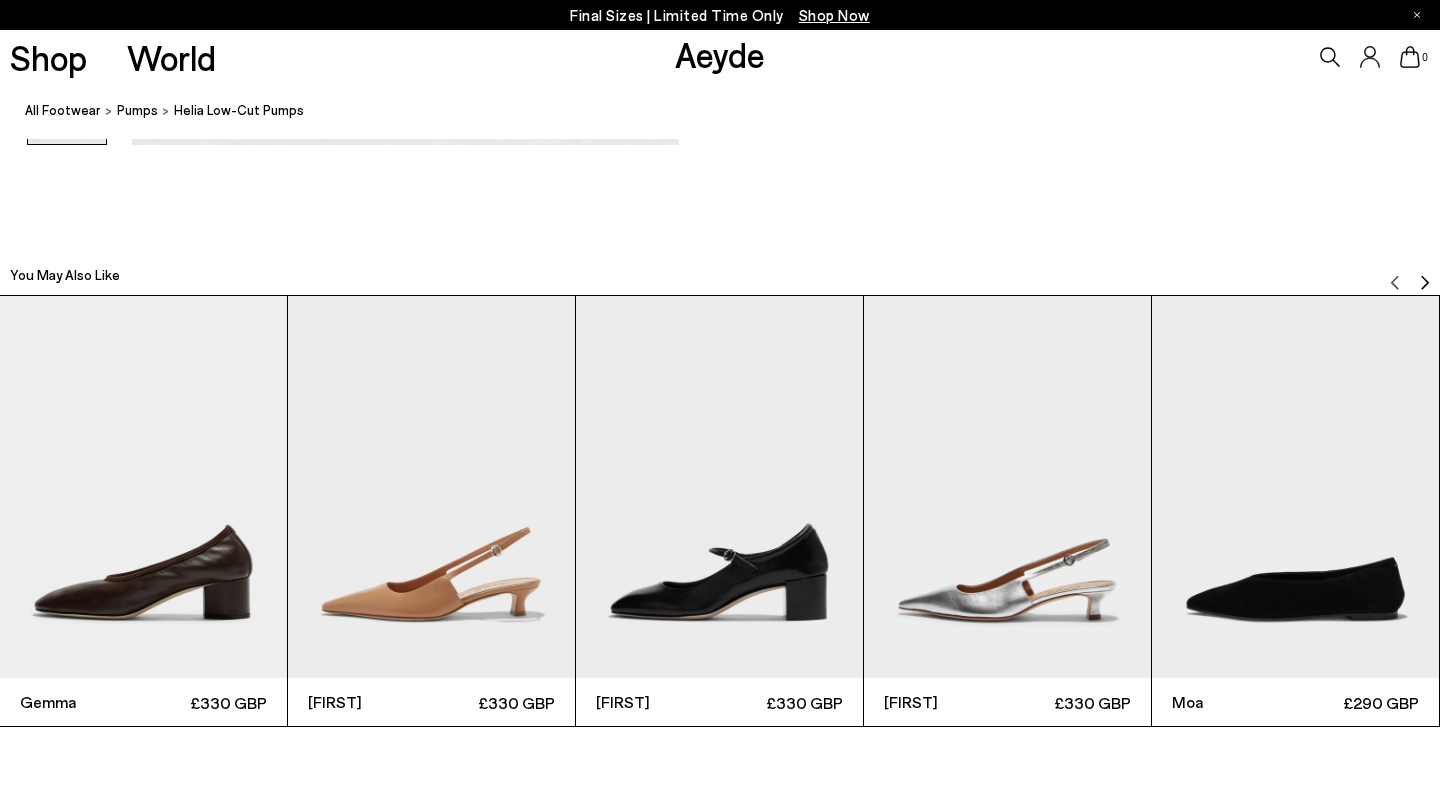scroll, scrollTop: 4303, scrollLeft: 0, axis: vertical 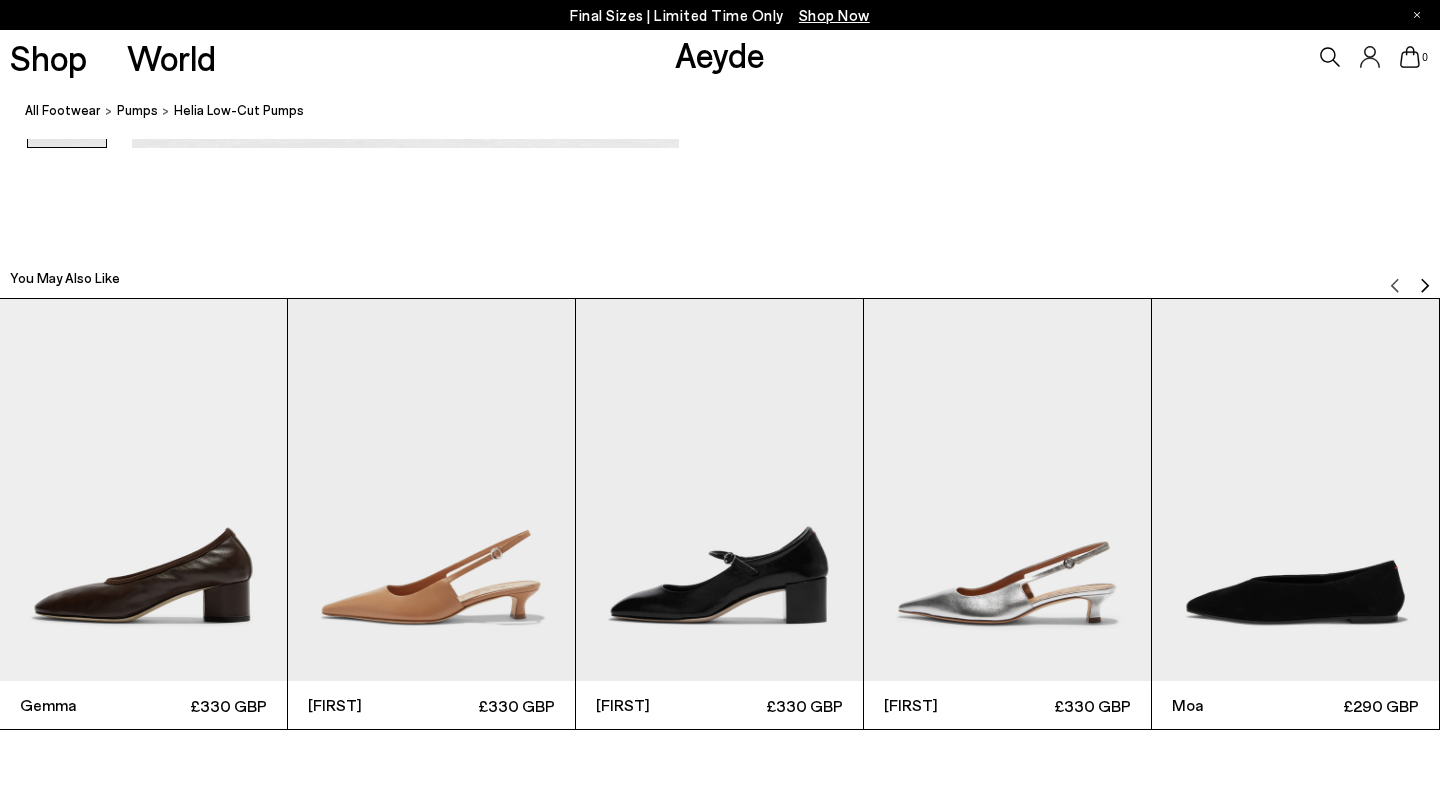 click at bounding box center (1295, 490) 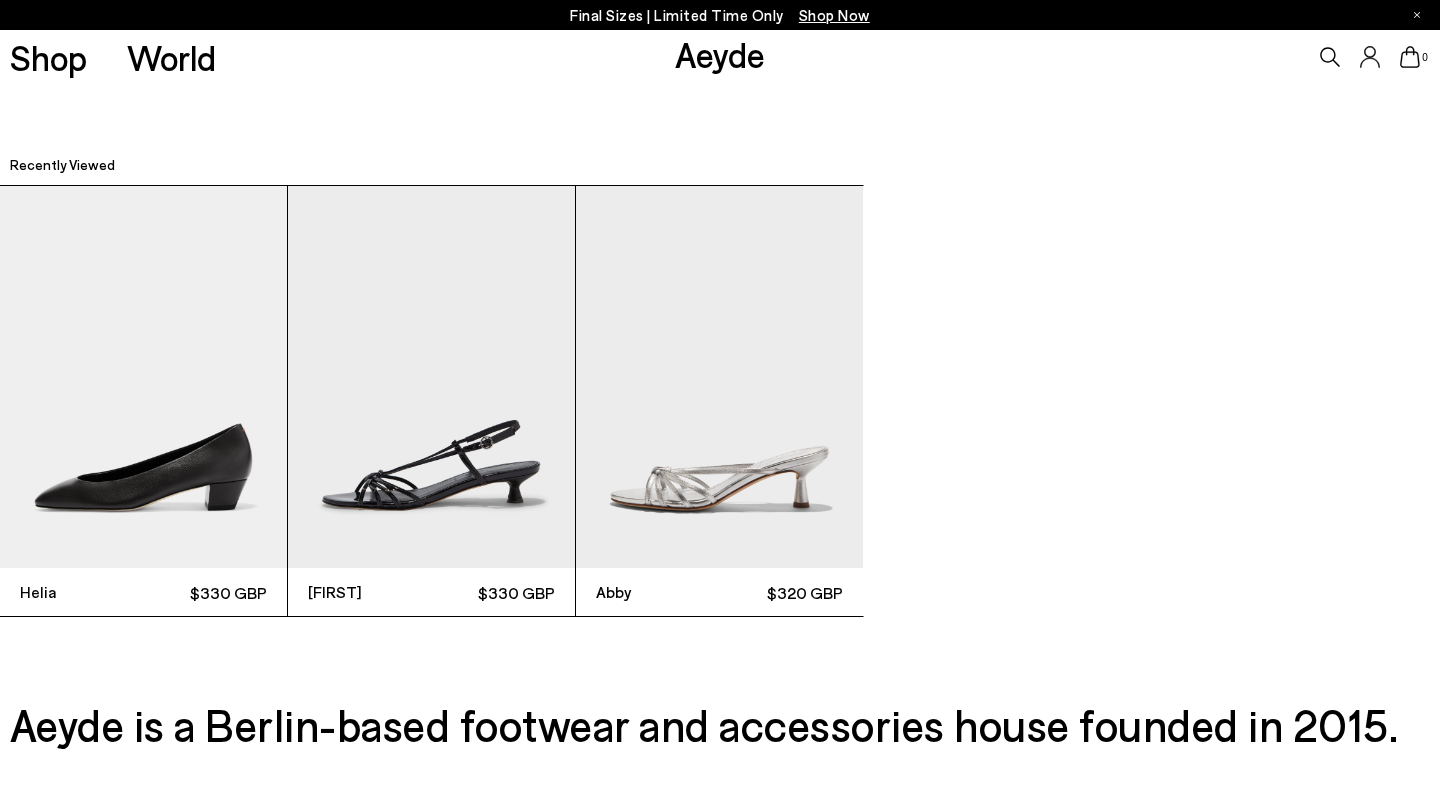 scroll, scrollTop: 5090, scrollLeft: 0, axis: vertical 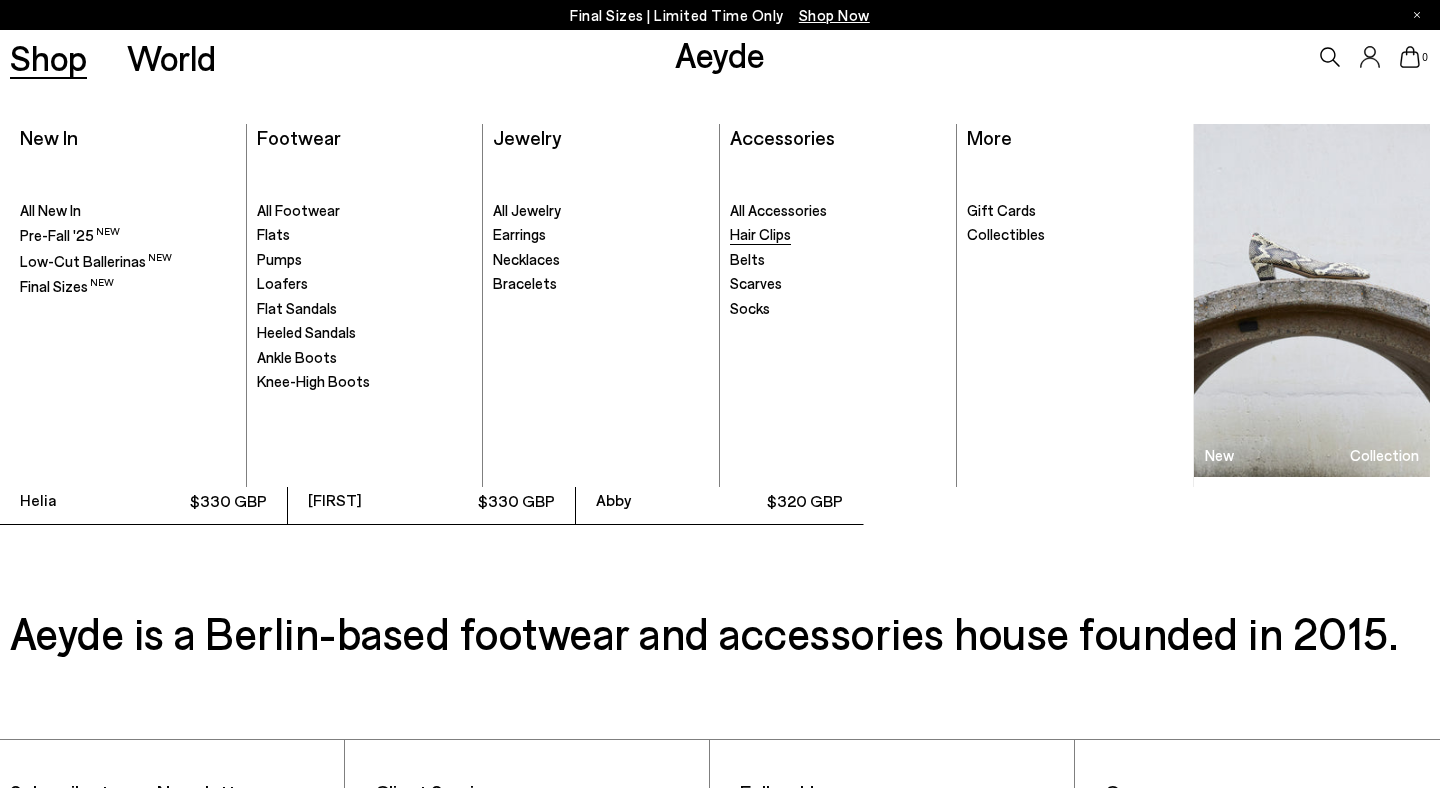 click on "Hair Clips" at bounding box center (760, 234) 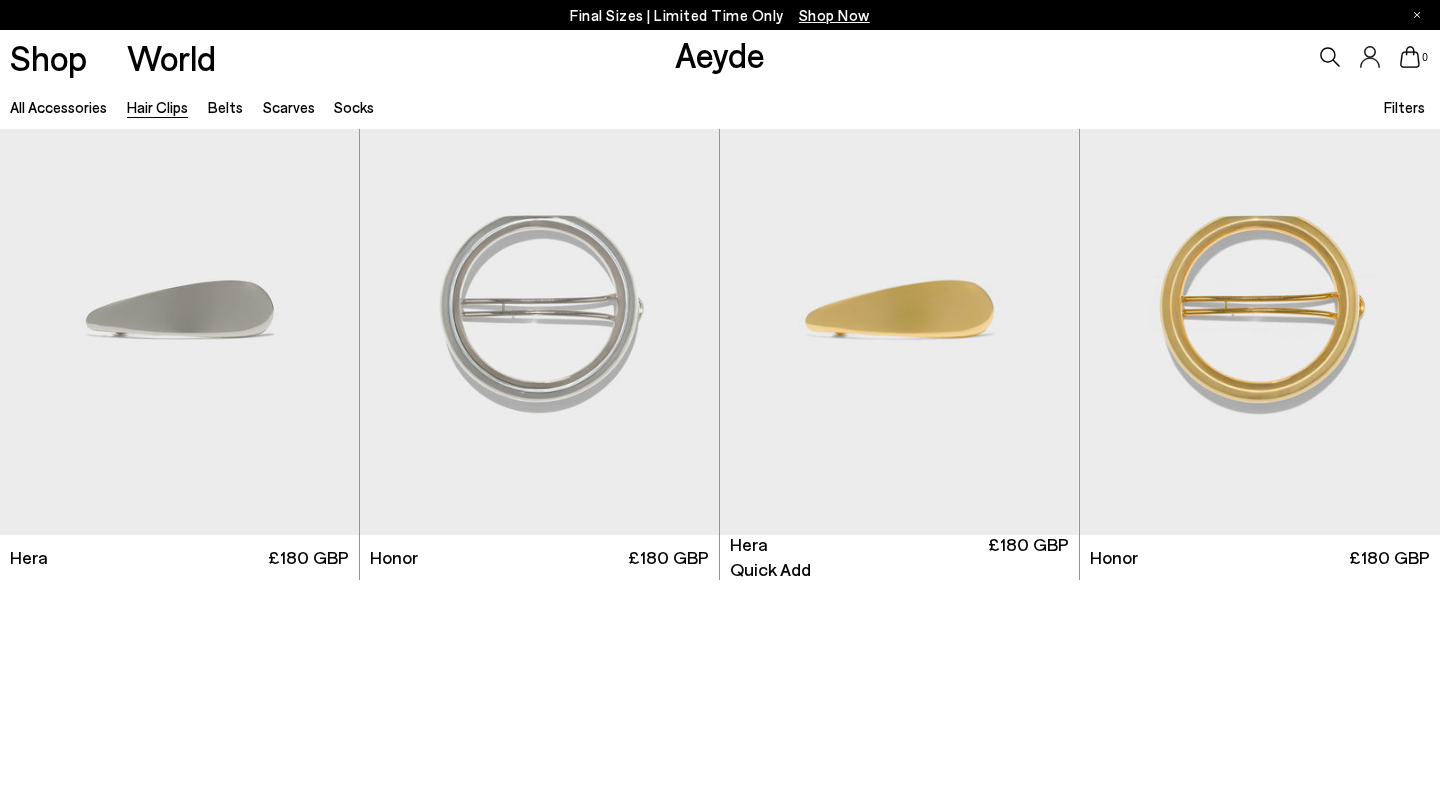 scroll, scrollTop: 0, scrollLeft: 0, axis: both 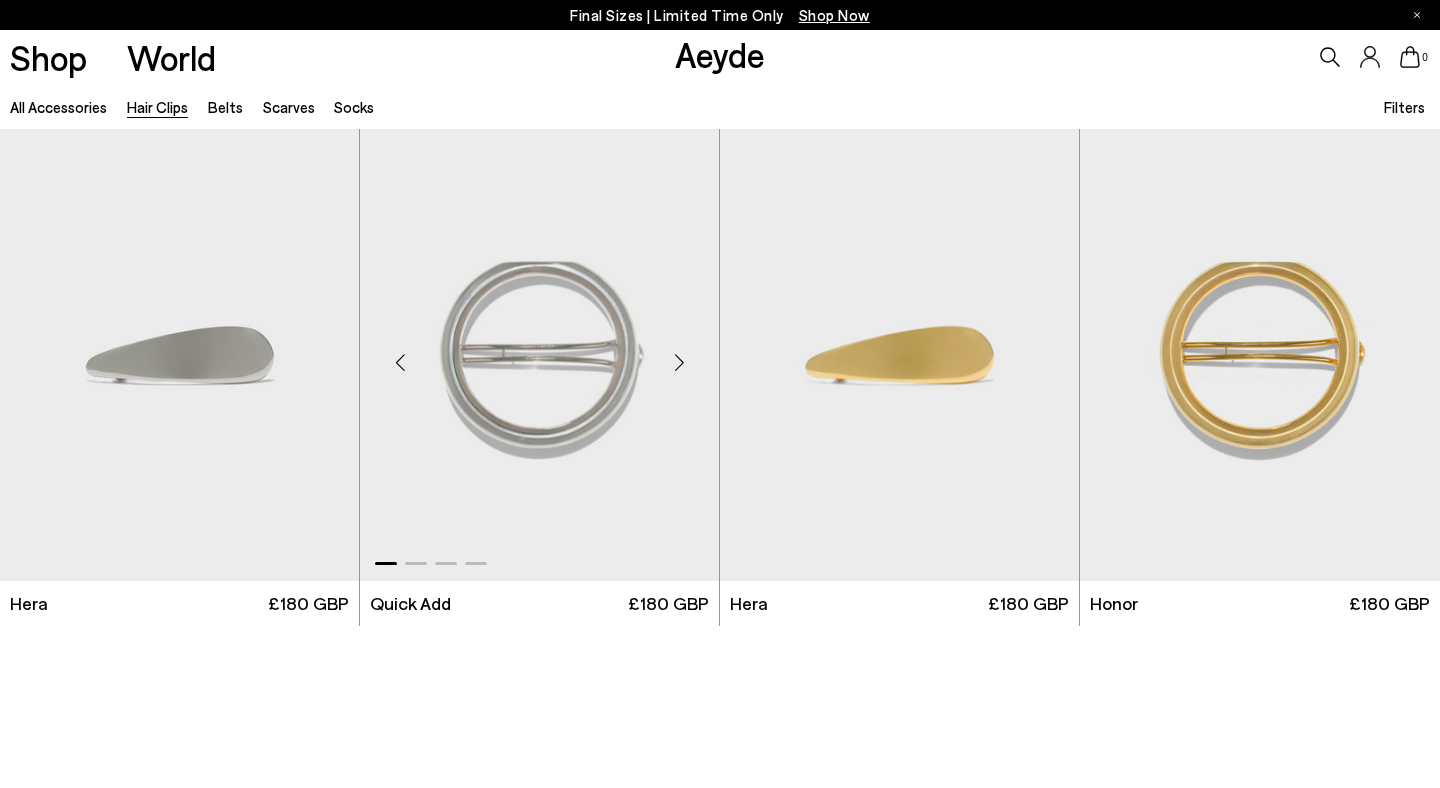 click at bounding box center [679, 363] 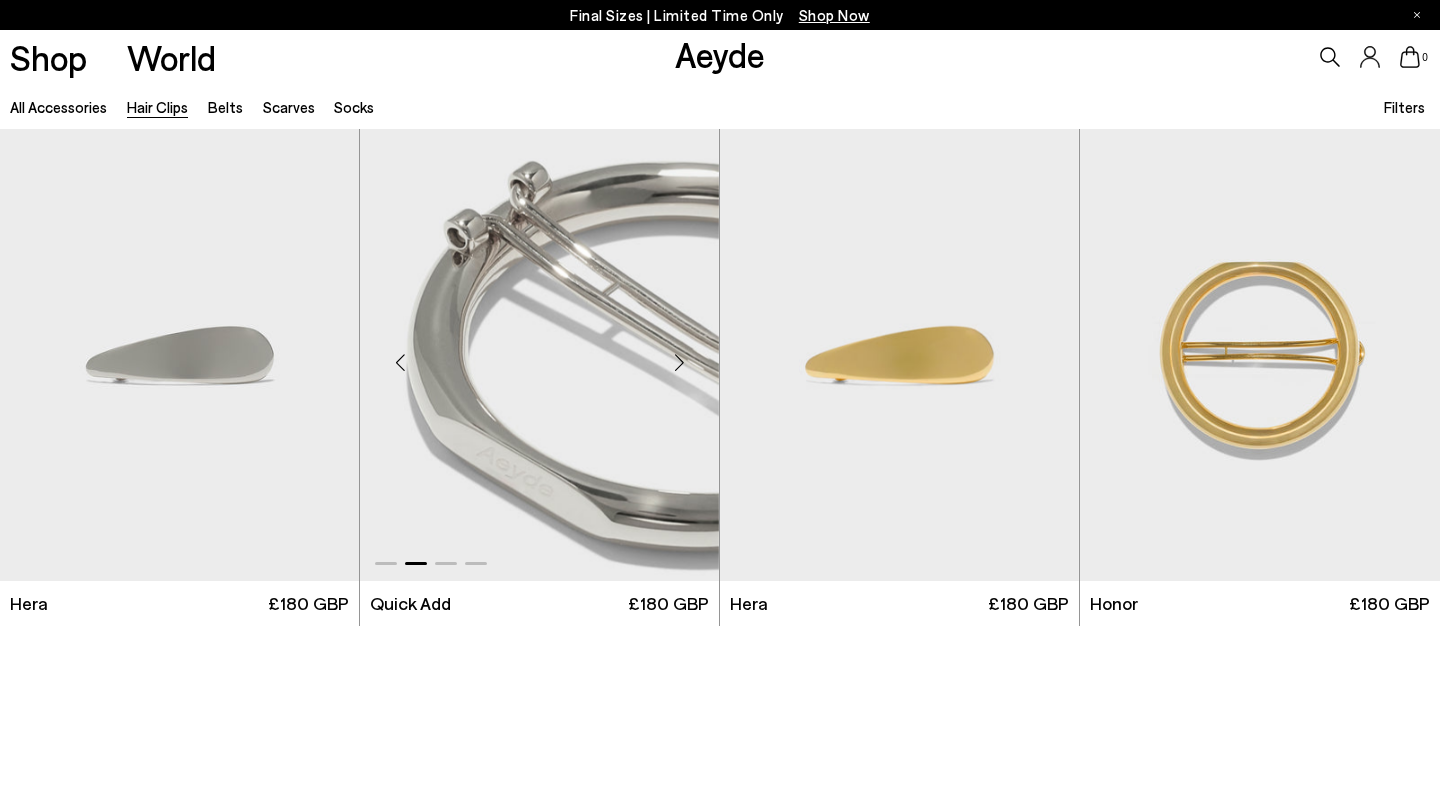 click at bounding box center (679, 363) 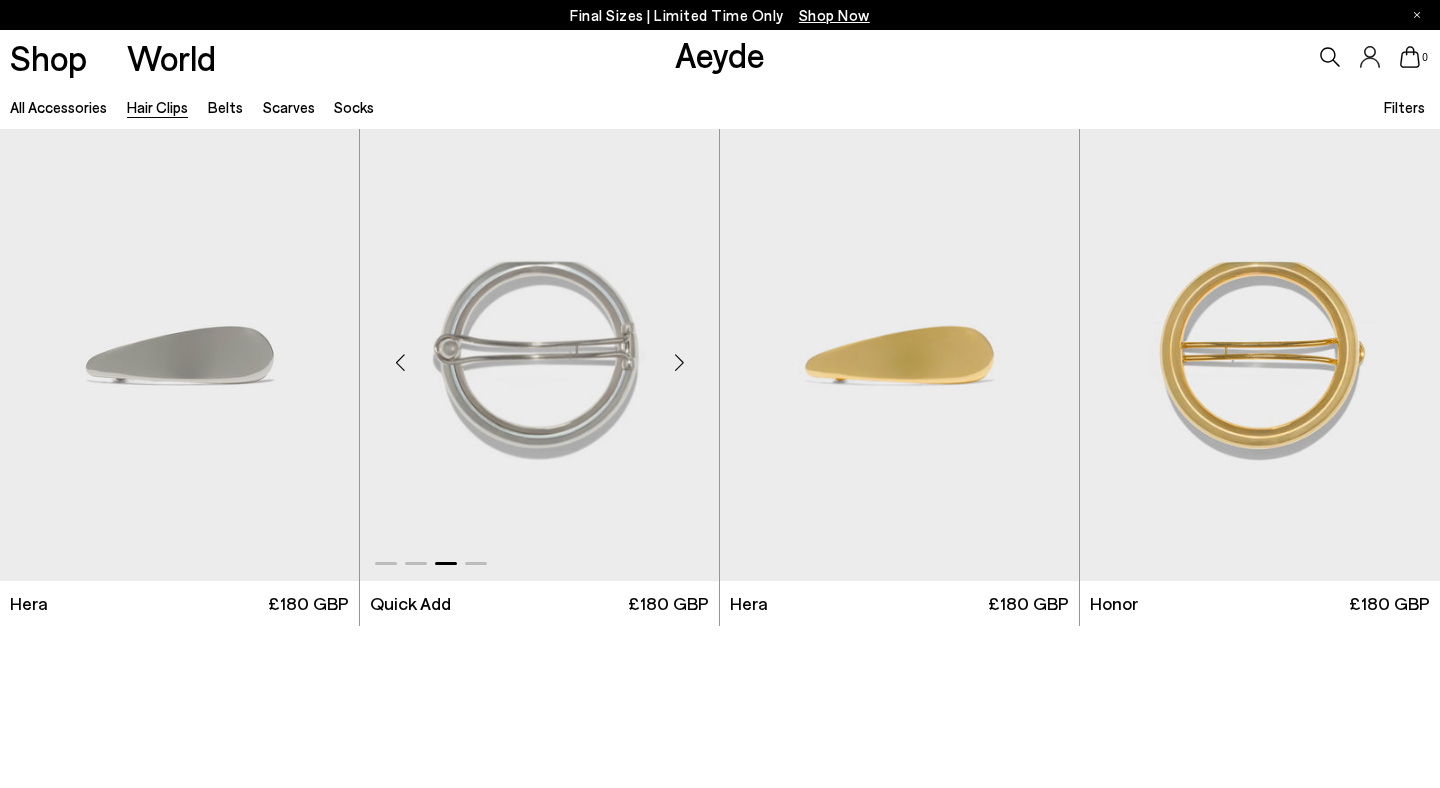 click at bounding box center [679, 363] 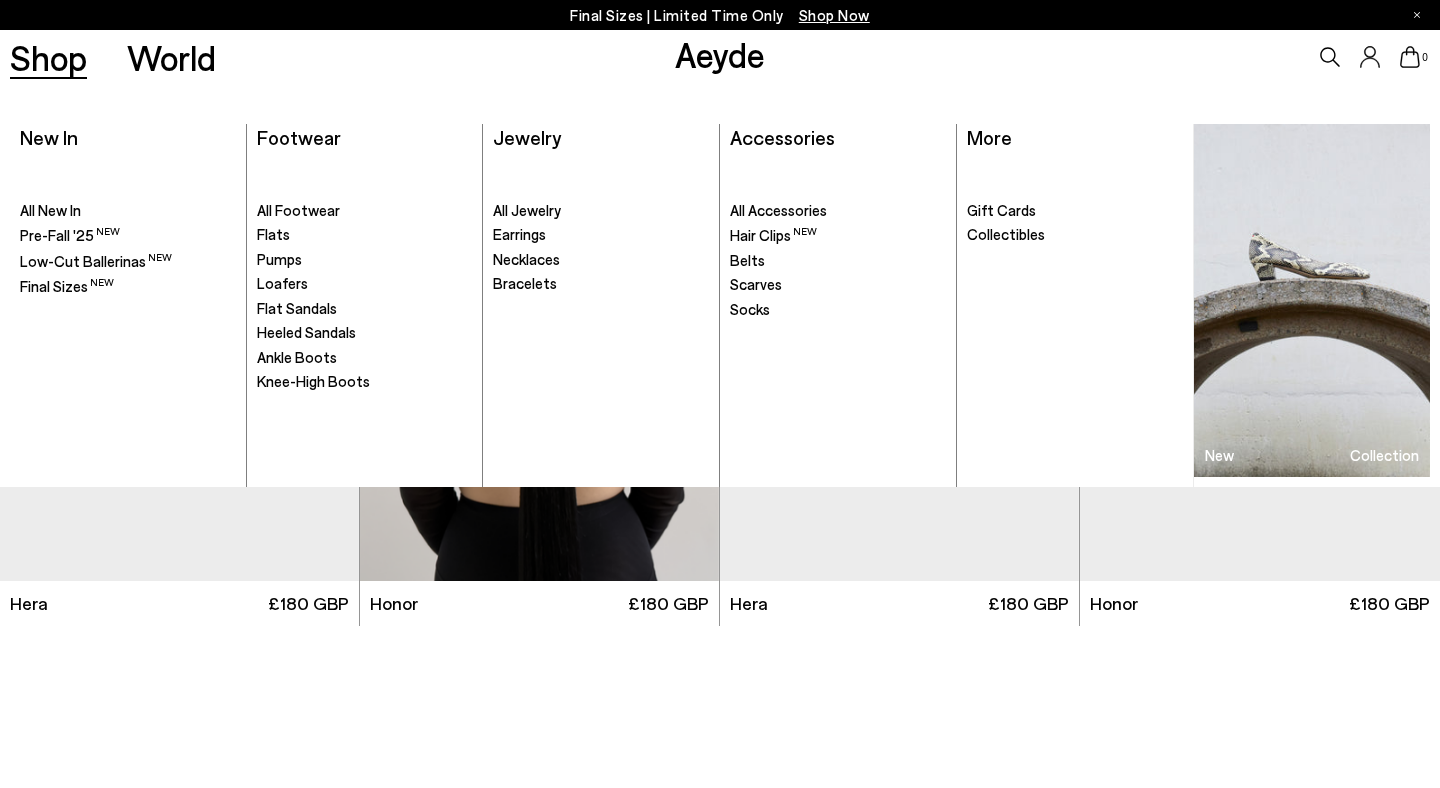 click on "Shop" at bounding box center (48, 57) 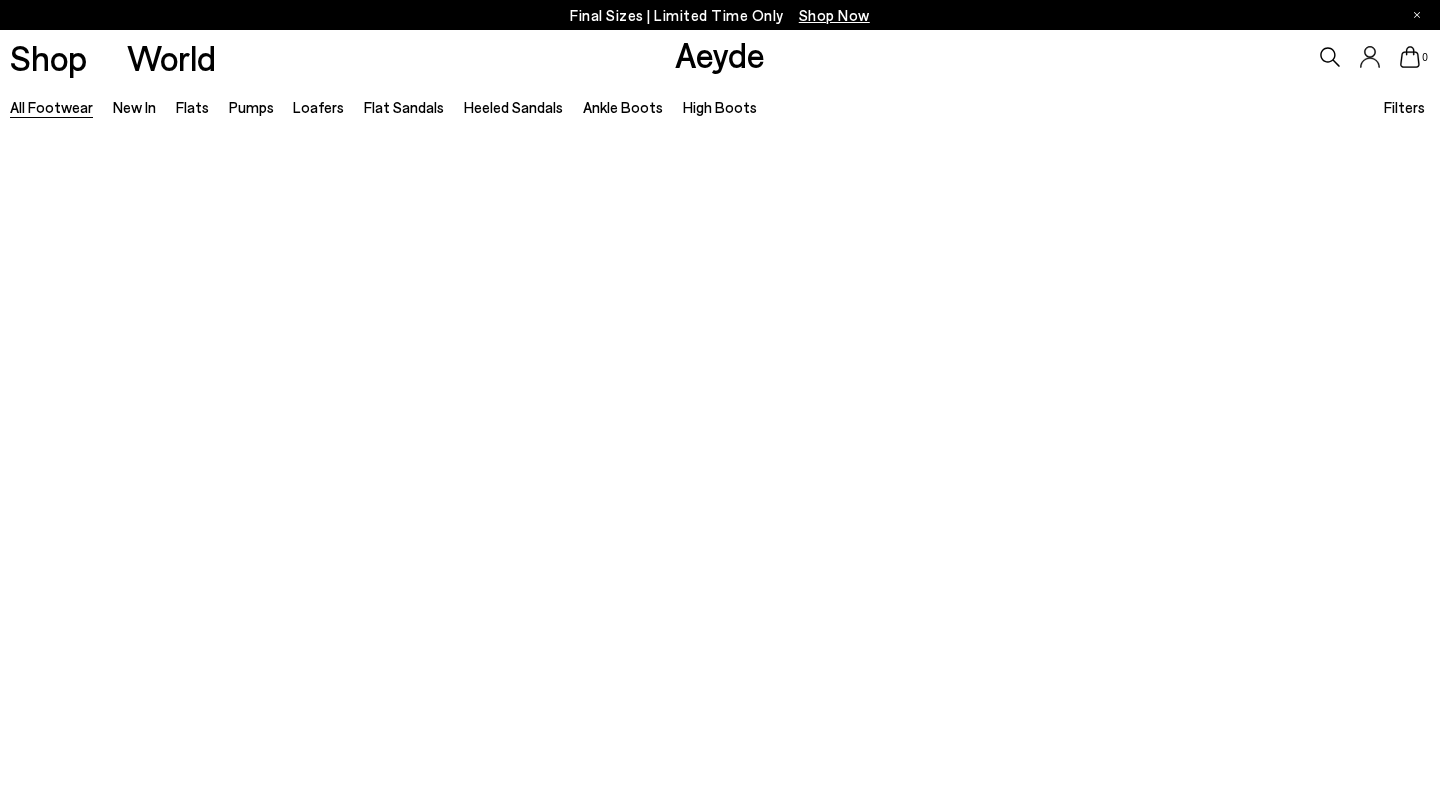scroll, scrollTop: 0, scrollLeft: 0, axis: both 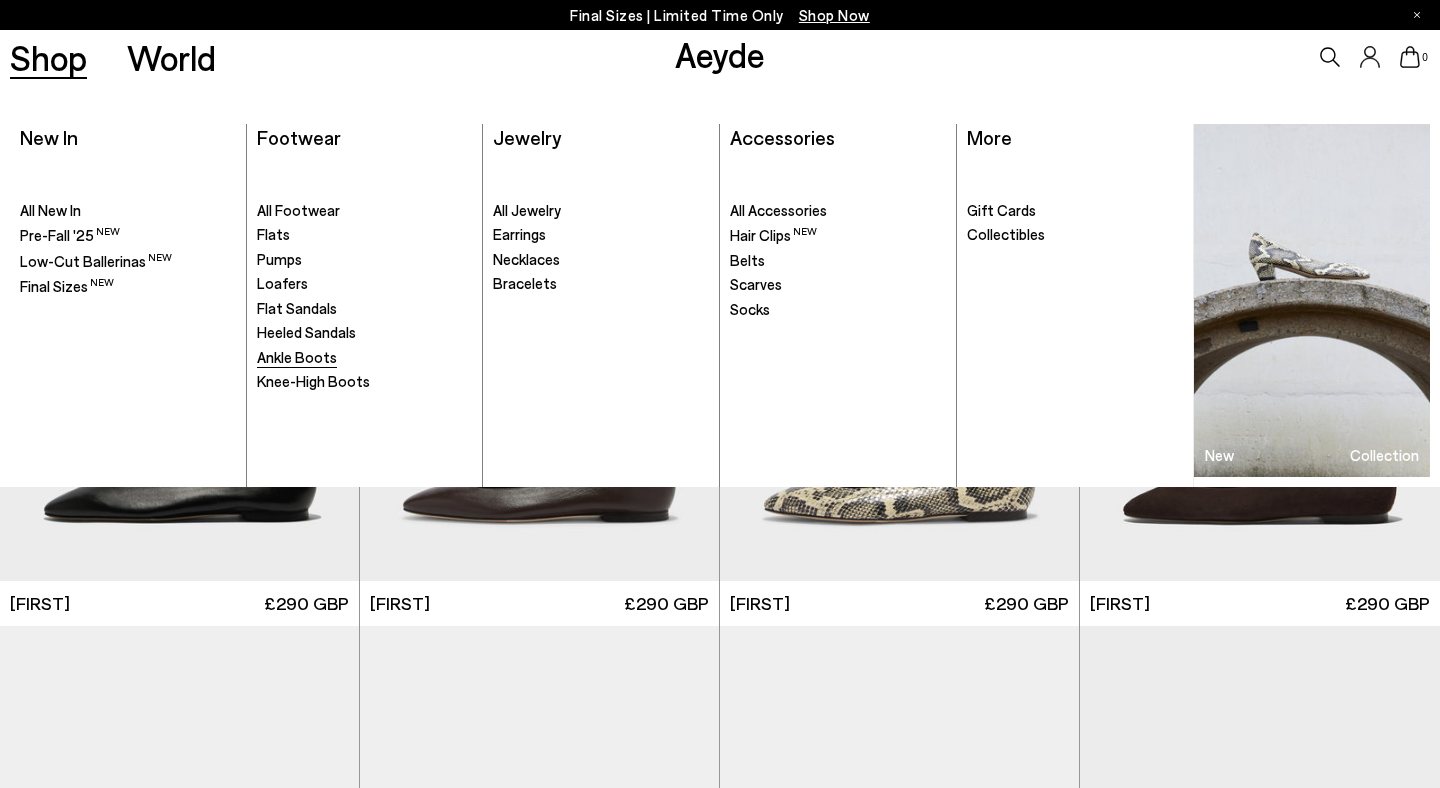 click on "Ankle Boots" at bounding box center [297, 357] 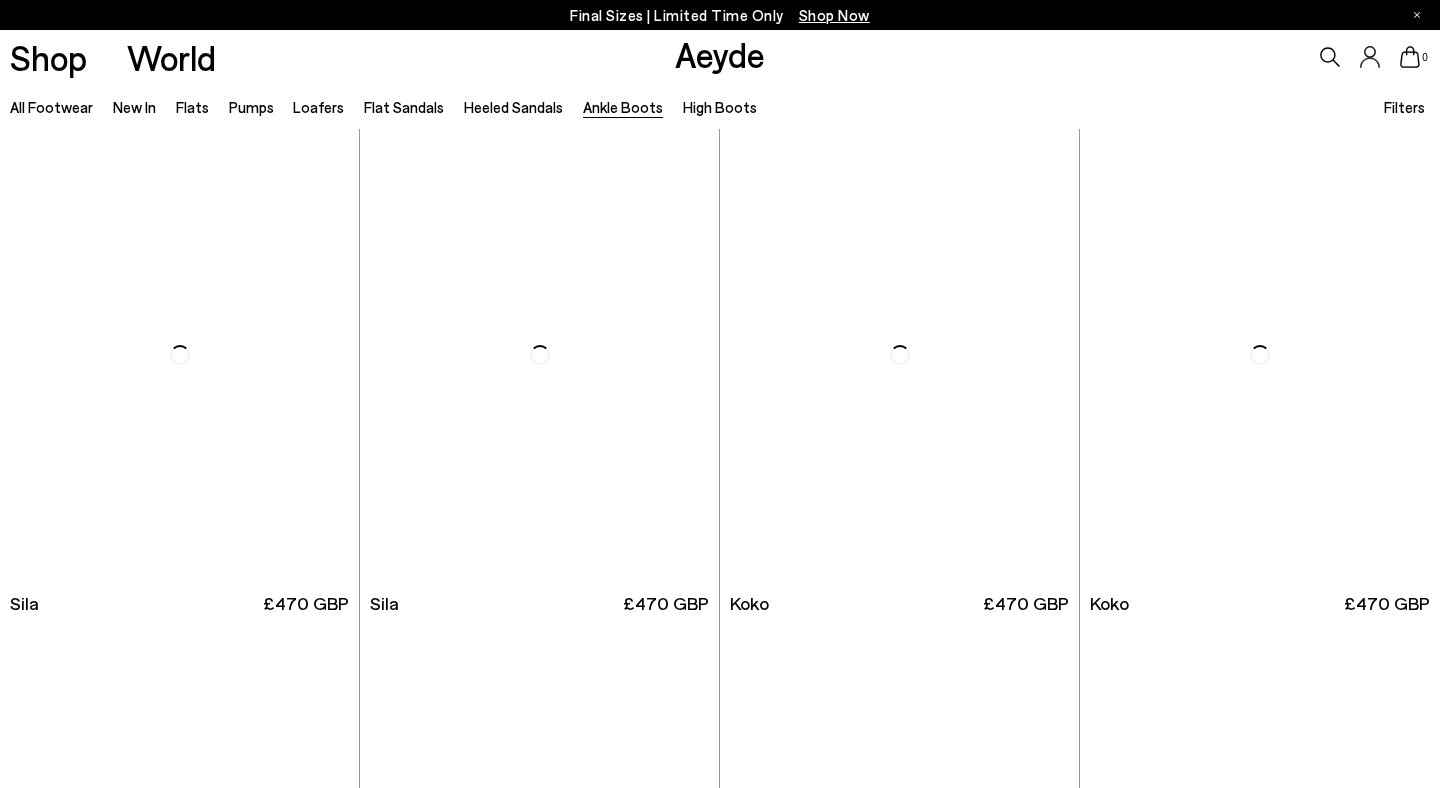 scroll, scrollTop: 0, scrollLeft: 0, axis: both 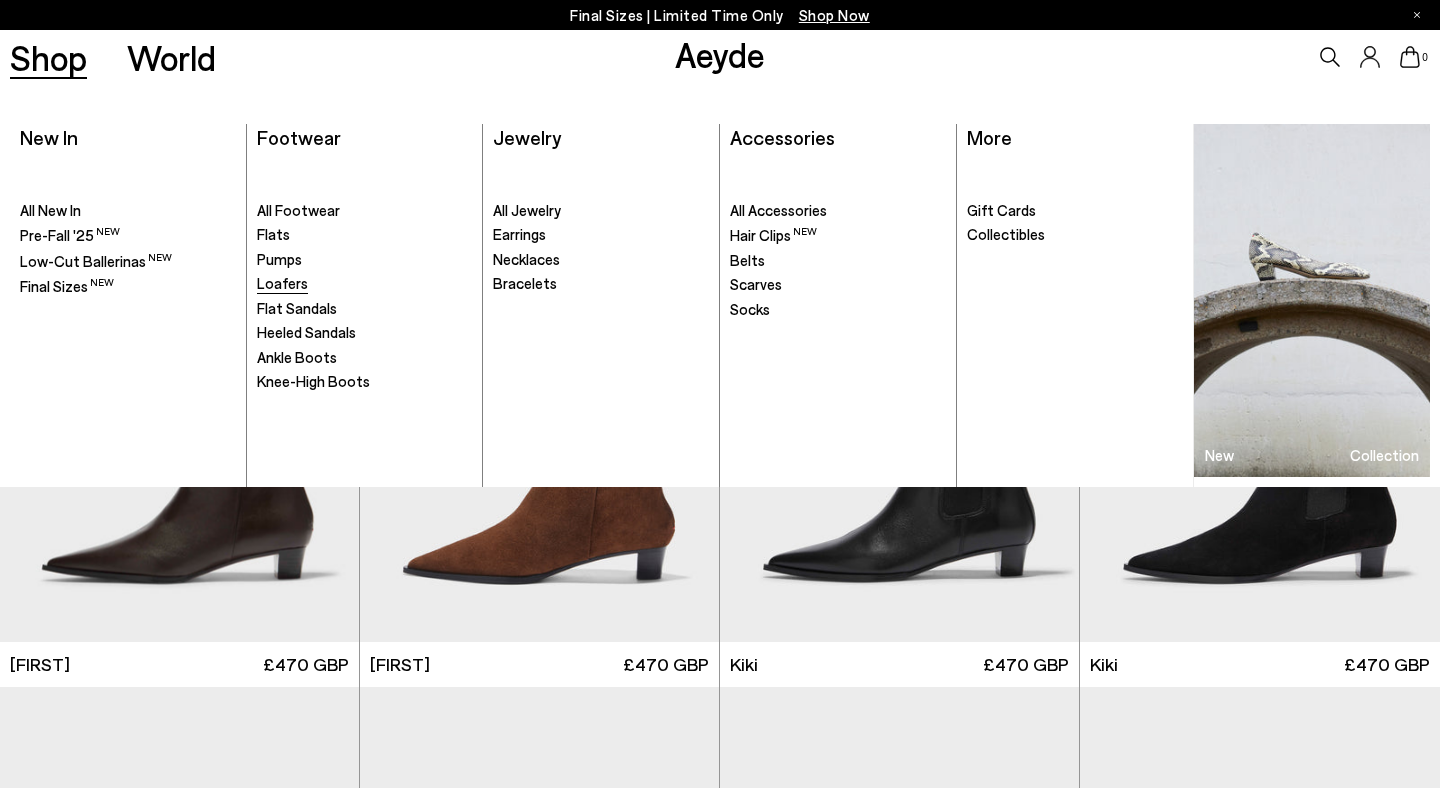 click on "Loafers" at bounding box center (282, 283) 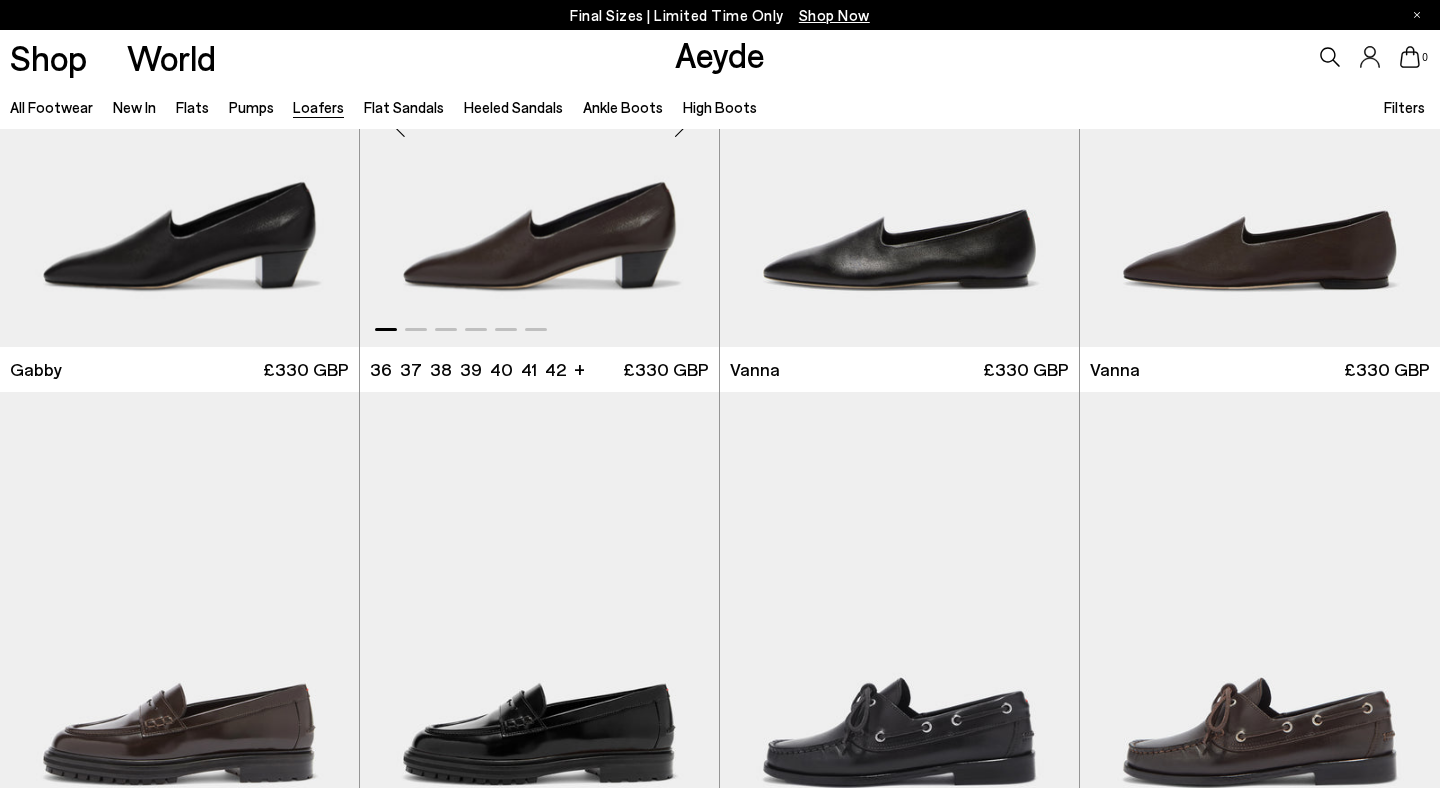 scroll, scrollTop: 688, scrollLeft: 0, axis: vertical 